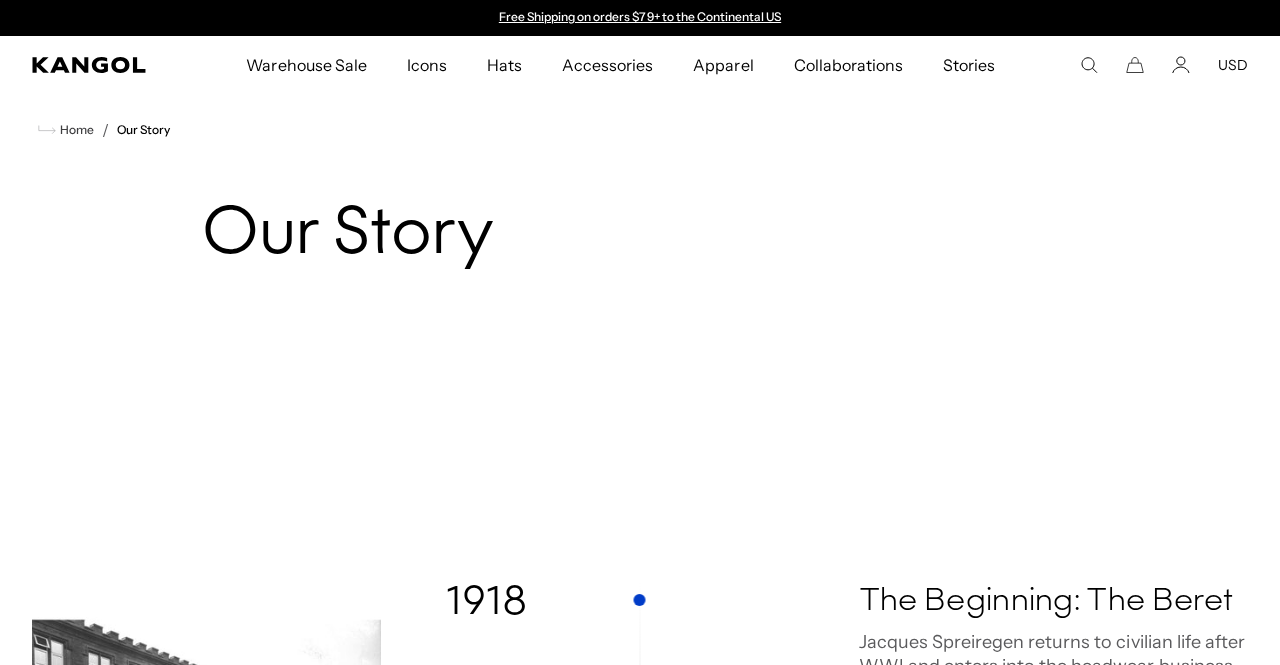 scroll, scrollTop: 0, scrollLeft: 0, axis: both 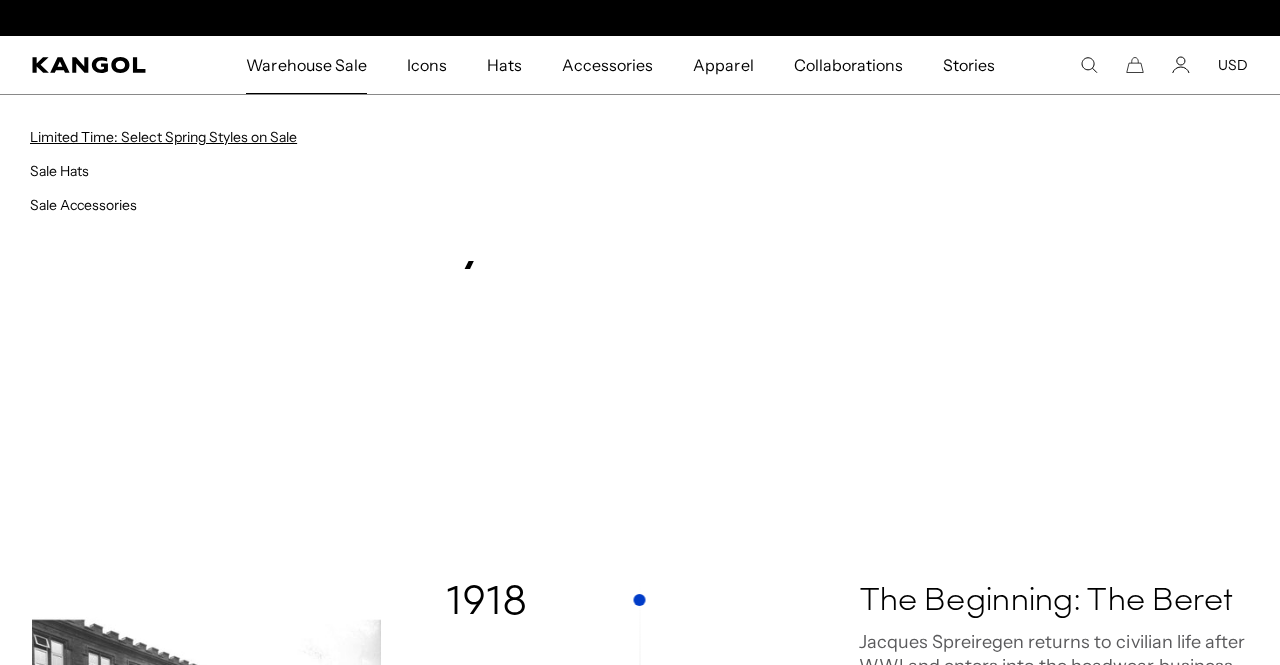 click on "Limited Time: Select Spring Styles on Sale" at bounding box center [163, 137] 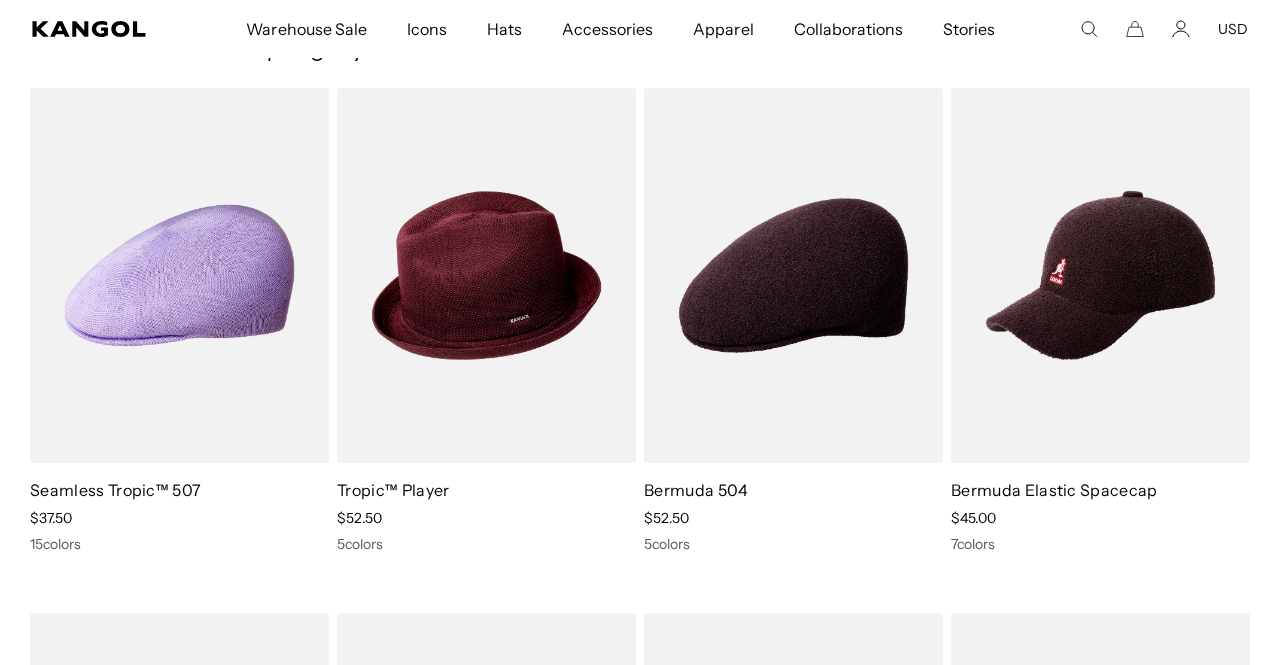 scroll, scrollTop: 129, scrollLeft: 0, axis: vertical 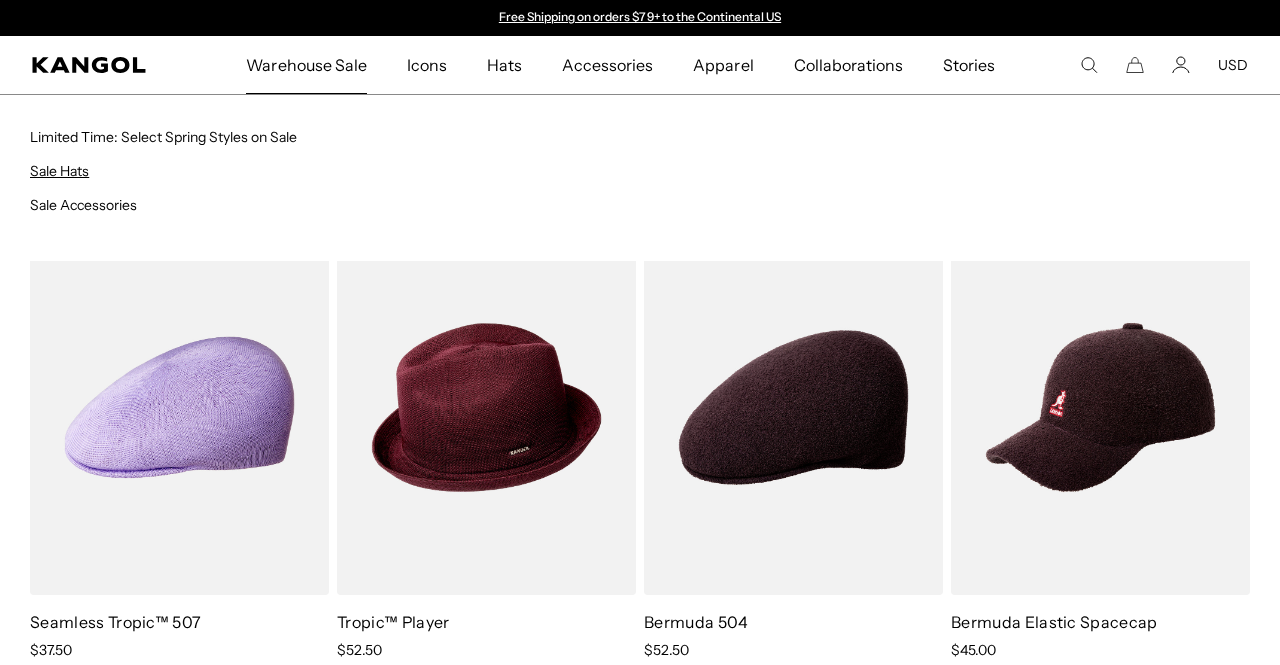 click on "Sale Hats" at bounding box center [59, 171] 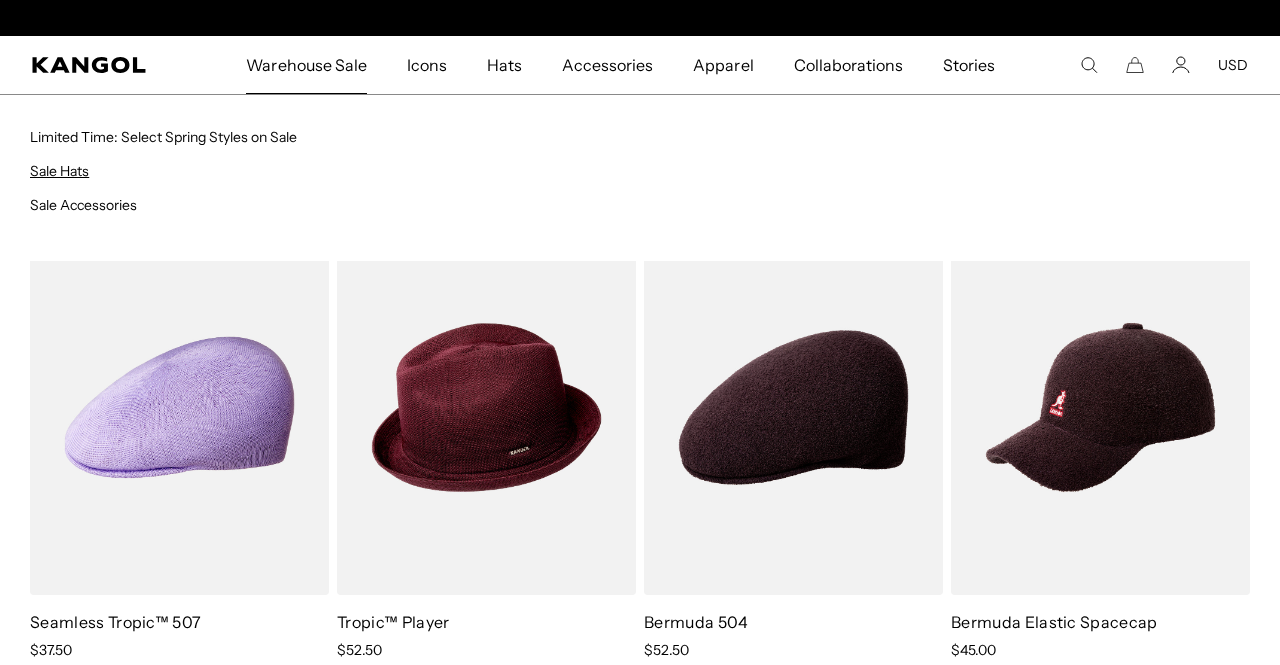 scroll, scrollTop: 0, scrollLeft: 412, axis: horizontal 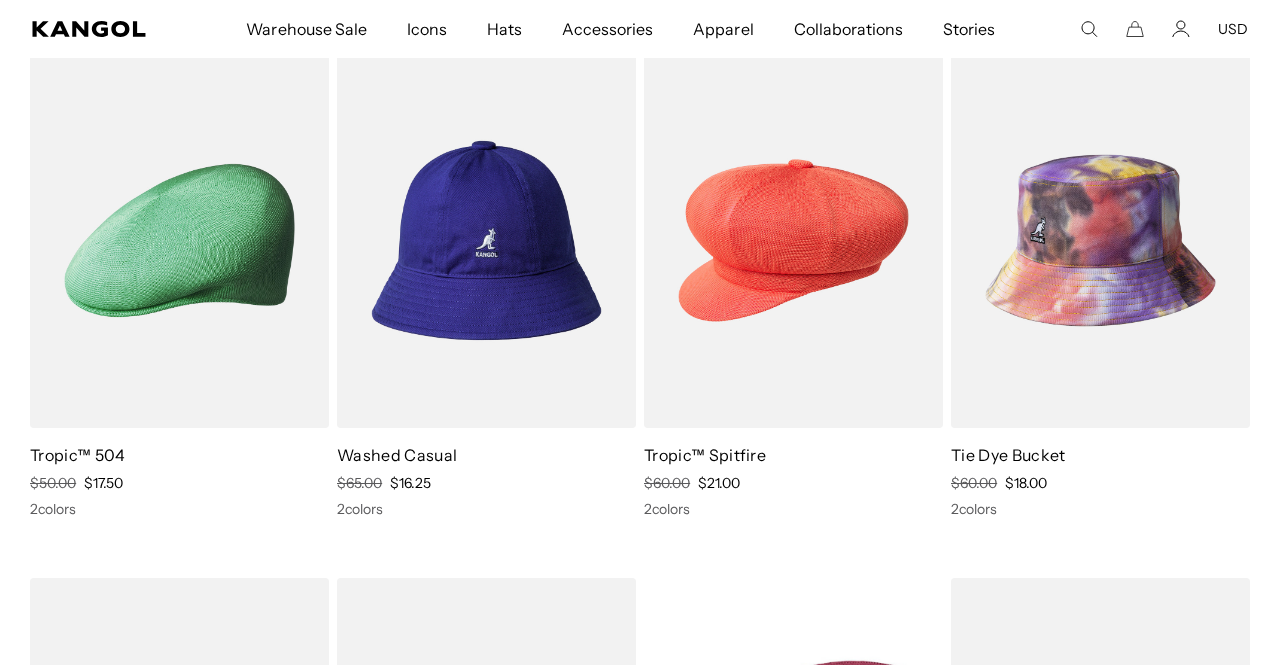 click at bounding box center (1100, 240) 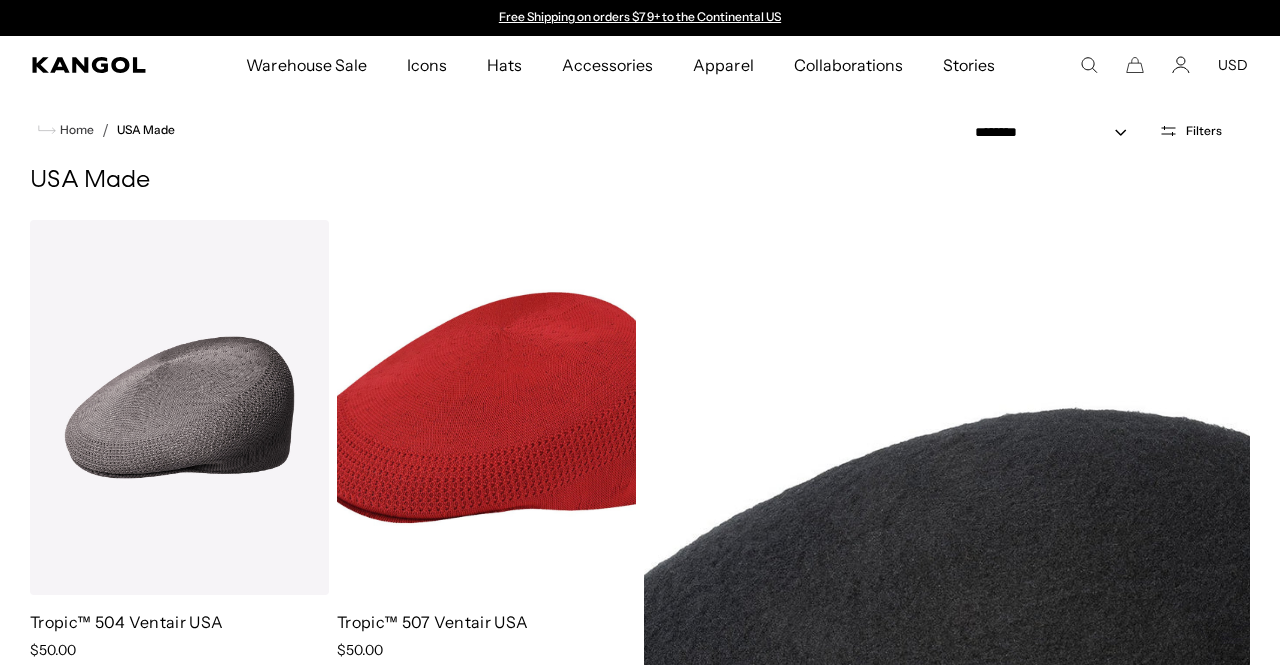 scroll, scrollTop: 51, scrollLeft: 0, axis: vertical 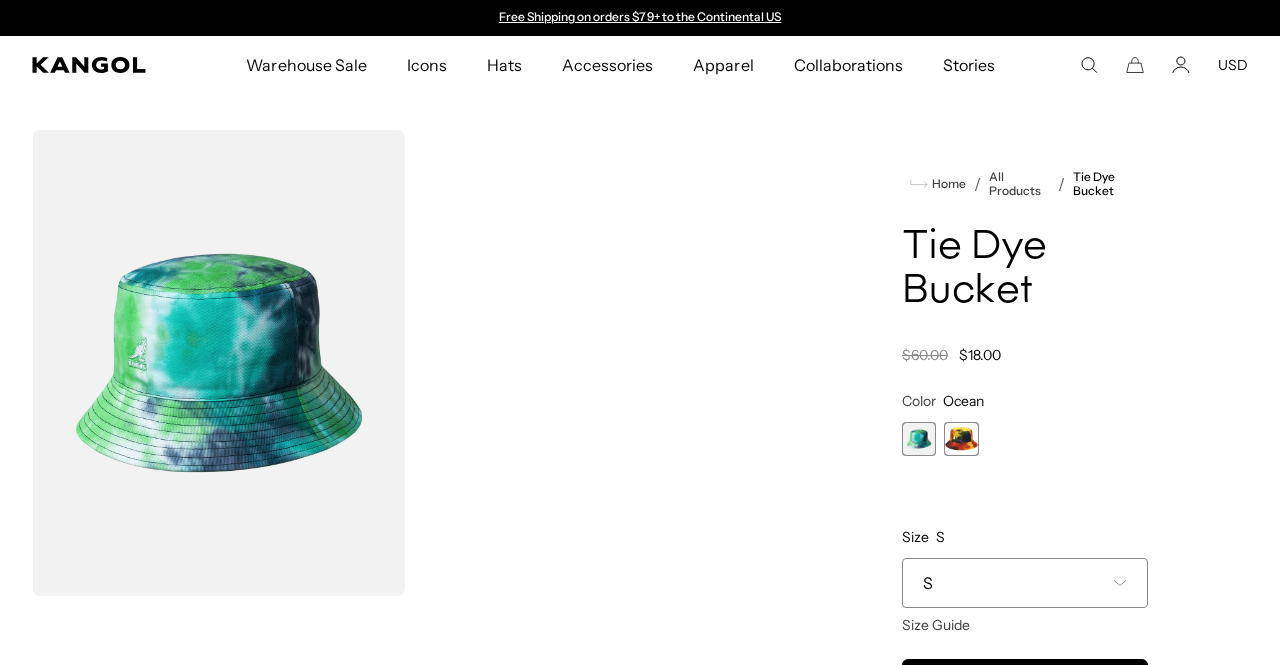 click on "S" at bounding box center [1025, 583] 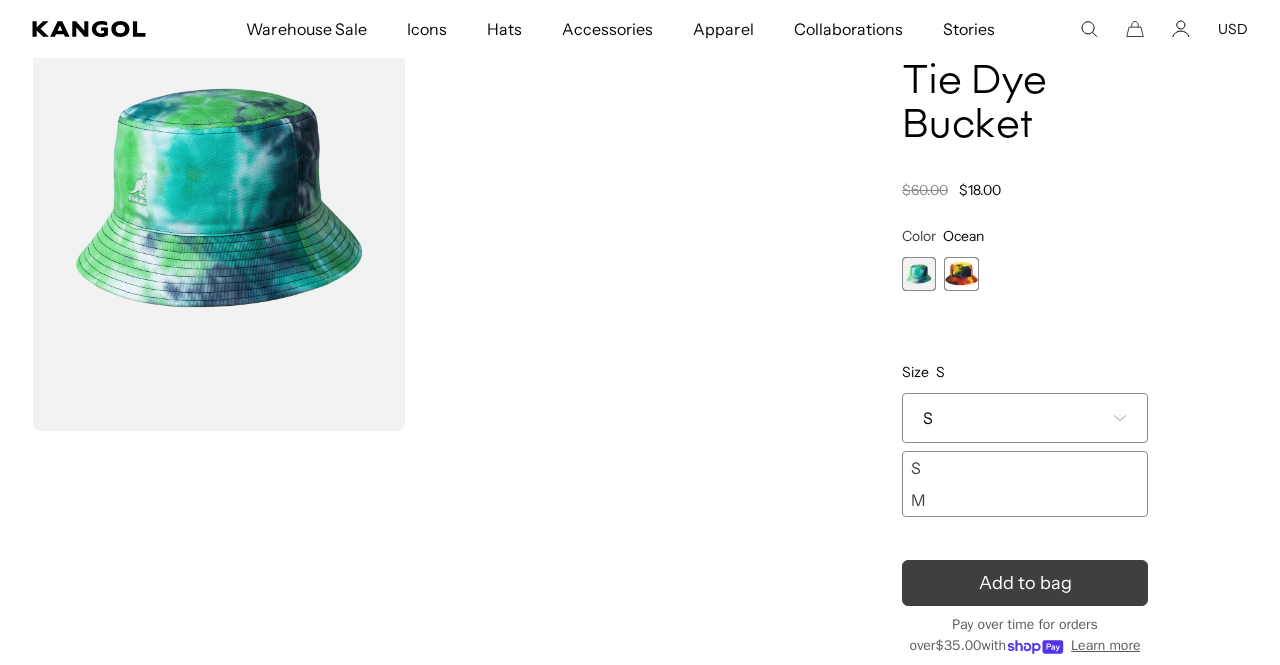 click on "M" at bounding box center (1025, 500) 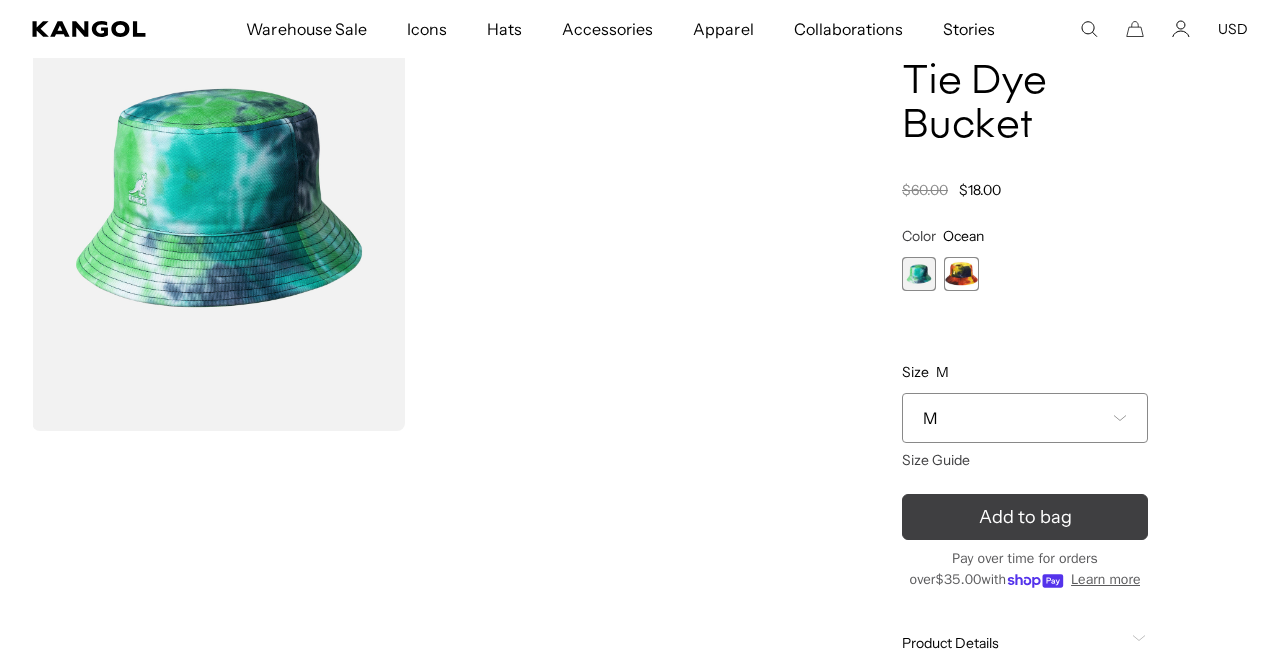 scroll, scrollTop: 165, scrollLeft: 0, axis: vertical 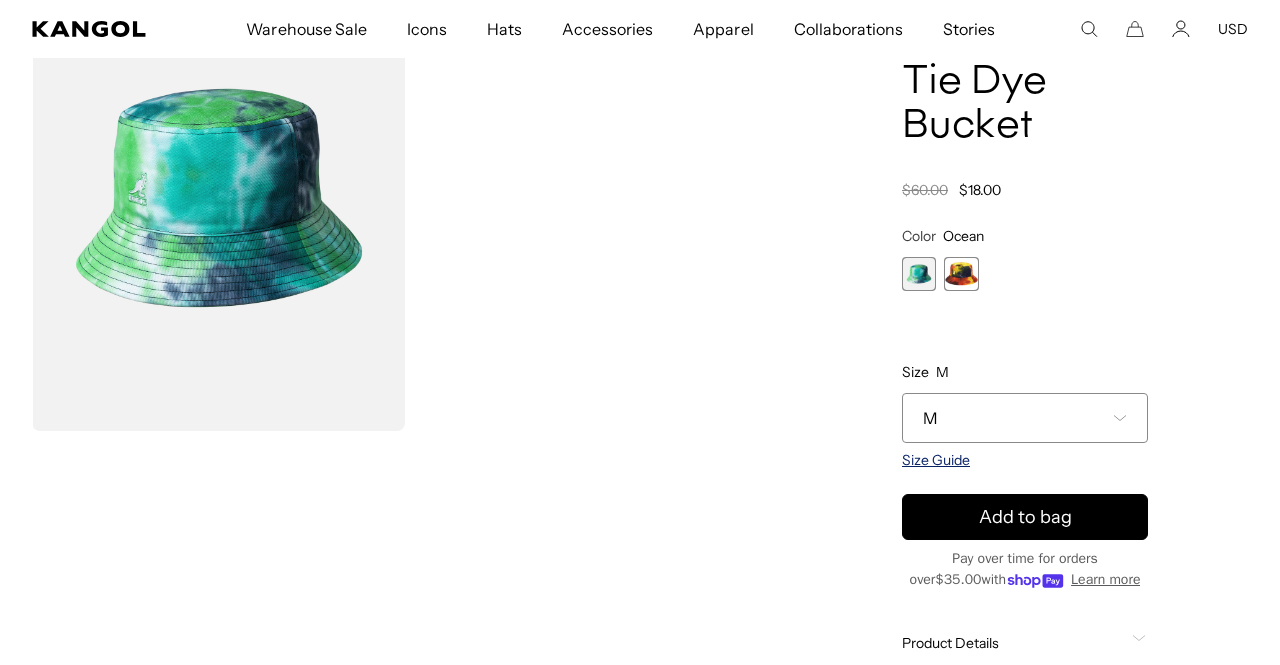 click on "Size Guide" at bounding box center (936, 460) 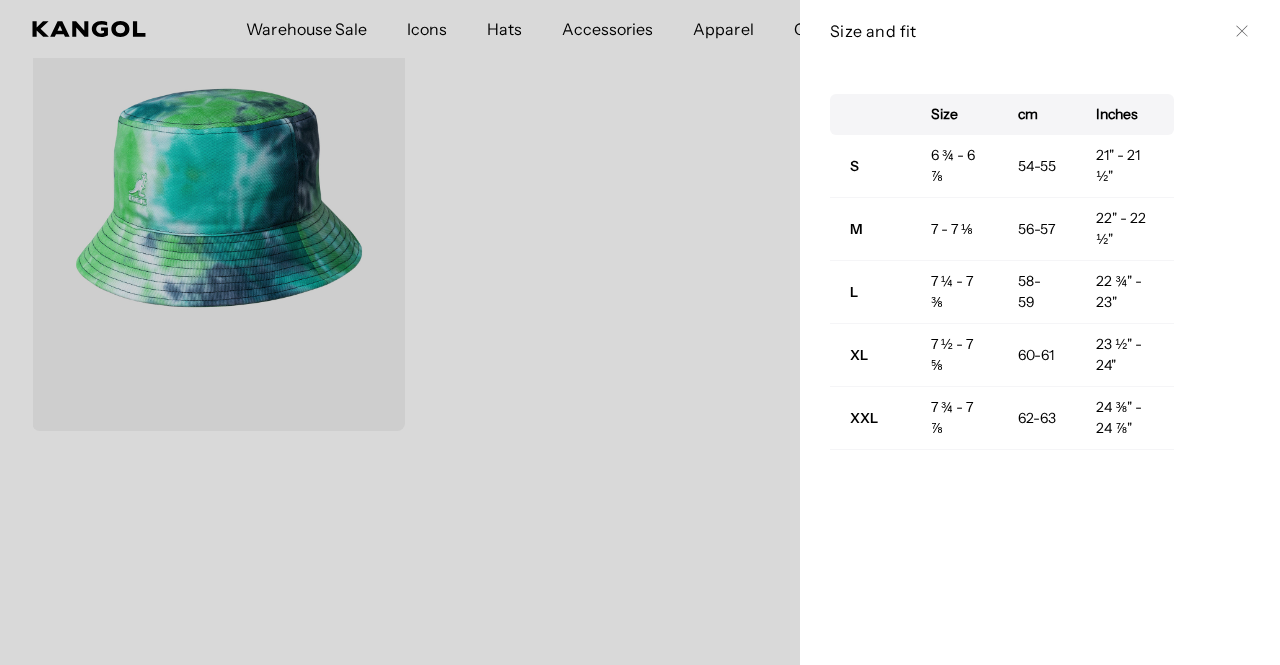 scroll, scrollTop: 0, scrollLeft: 0, axis: both 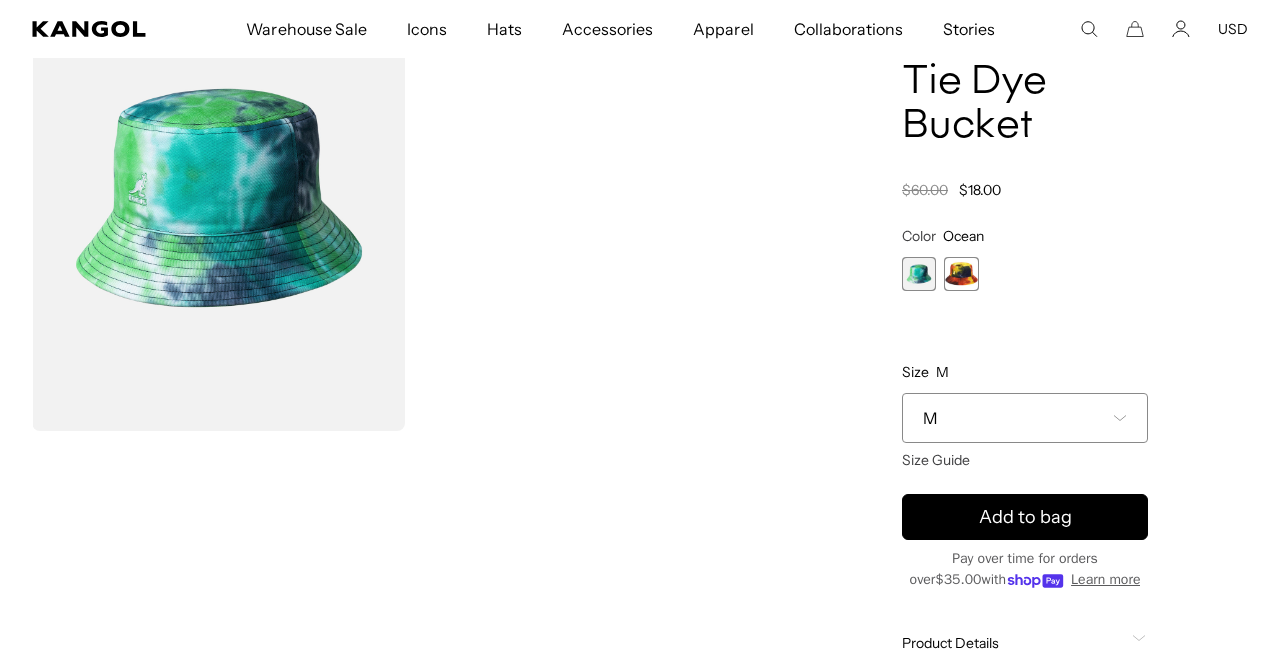 click on "M" at bounding box center (930, 418) 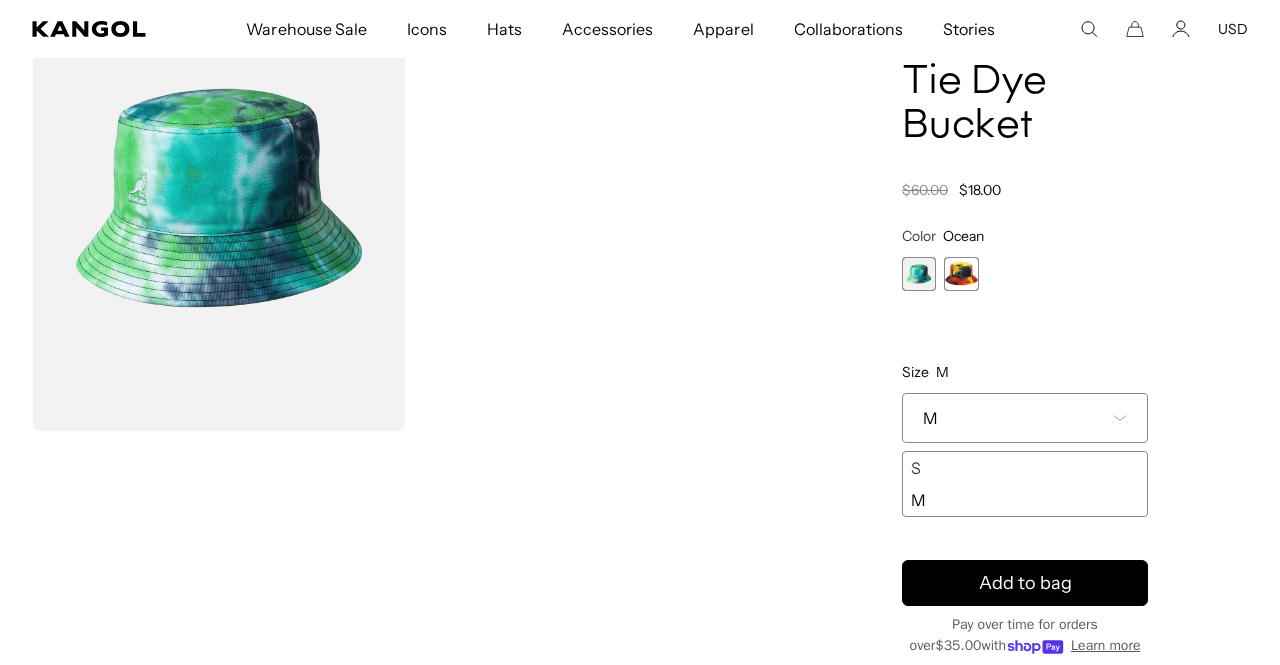 scroll, scrollTop: 0, scrollLeft: 0, axis: both 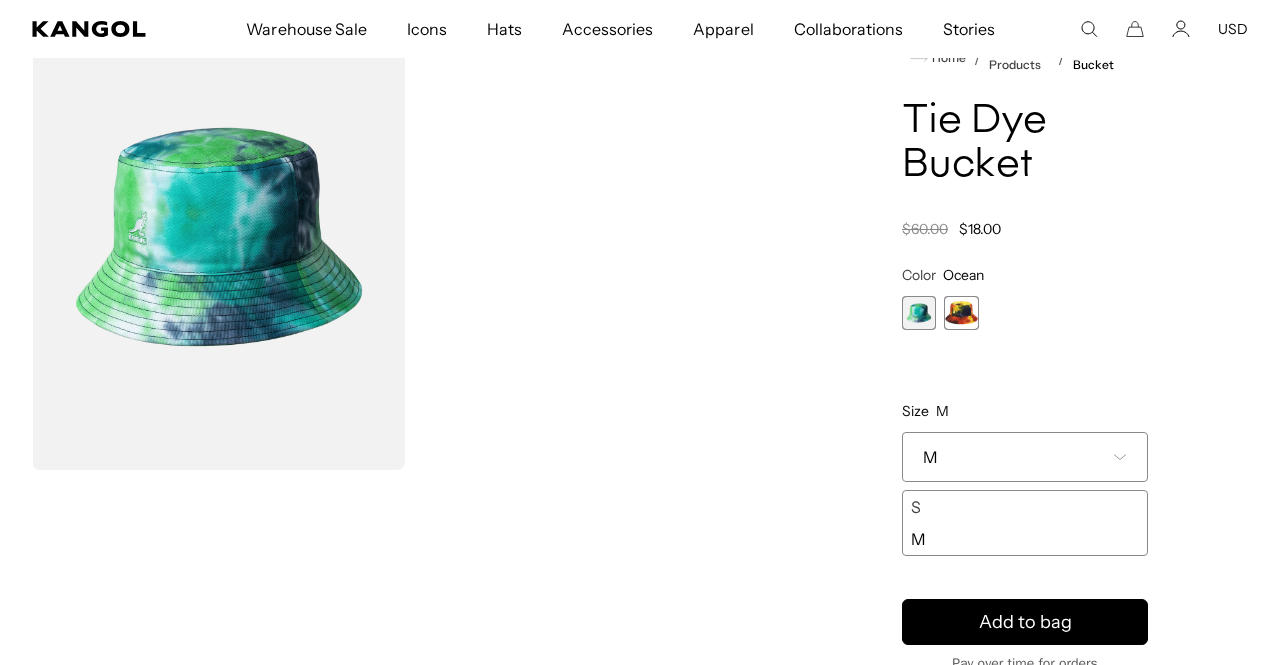 click at bounding box center [409, 237] 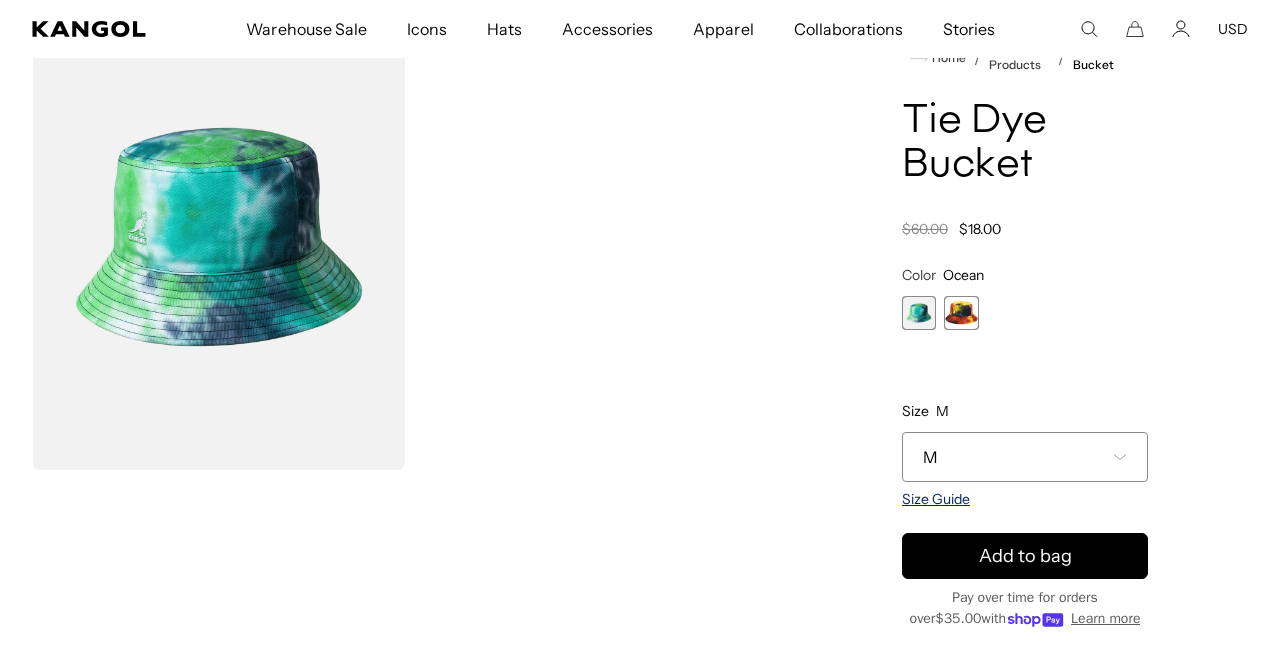 click on "Size Guide" at bounding box center (936, 499) 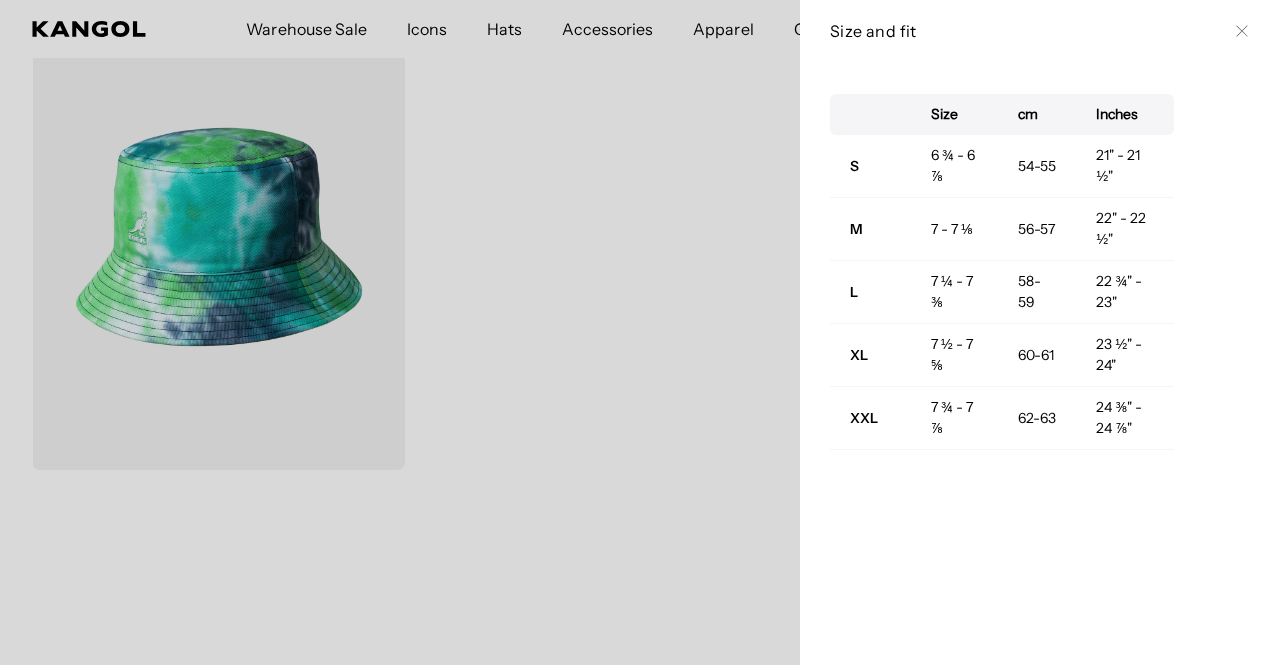 scroll, scrollTop: 0, scrollLeft: 412, axis: horizontal 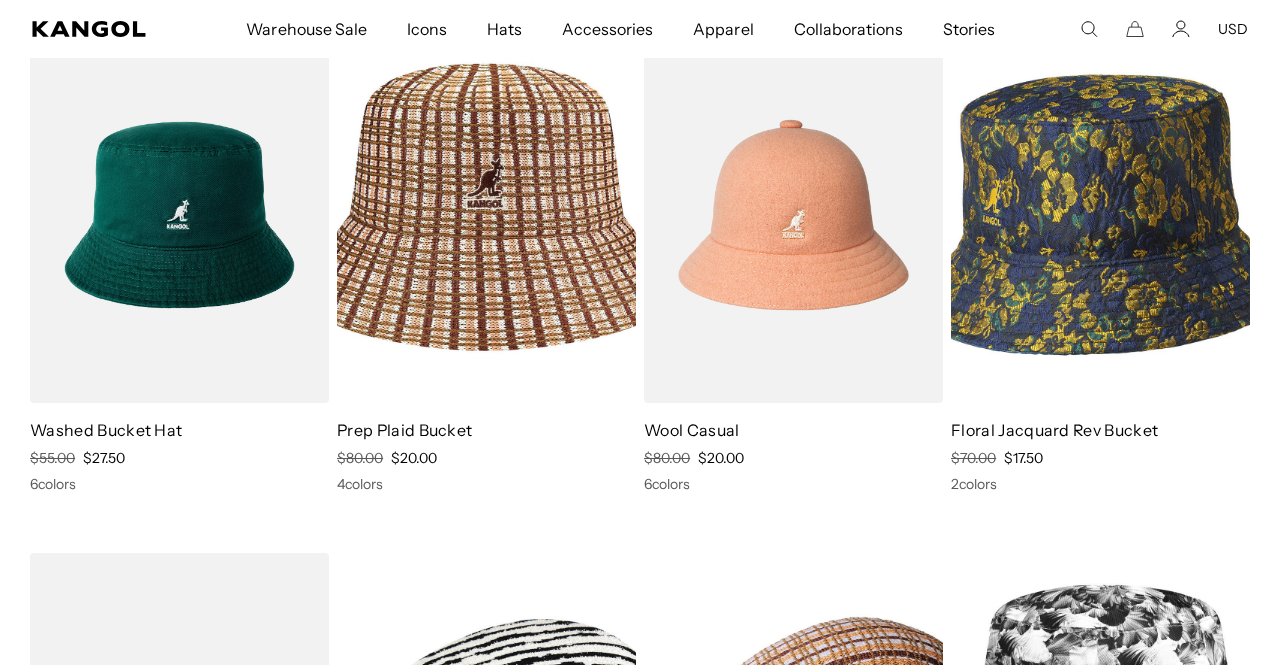 click at bounding box center (179, 214) 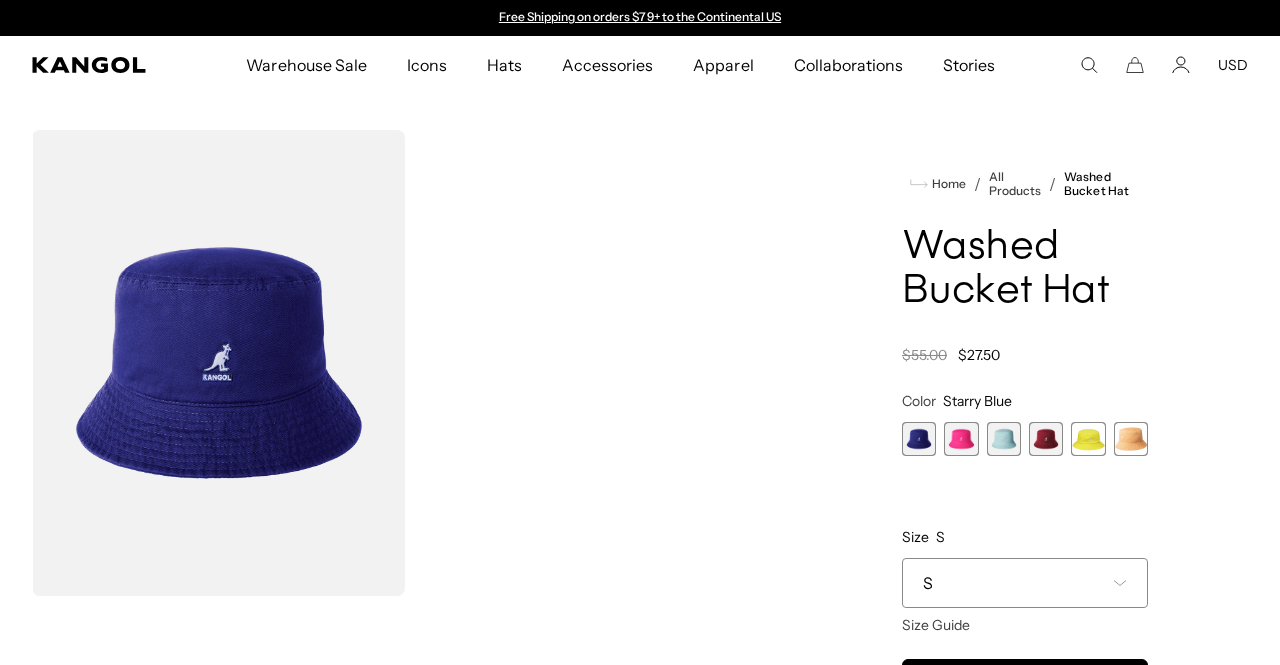 click on "S" at bounding box center [1025, 583] 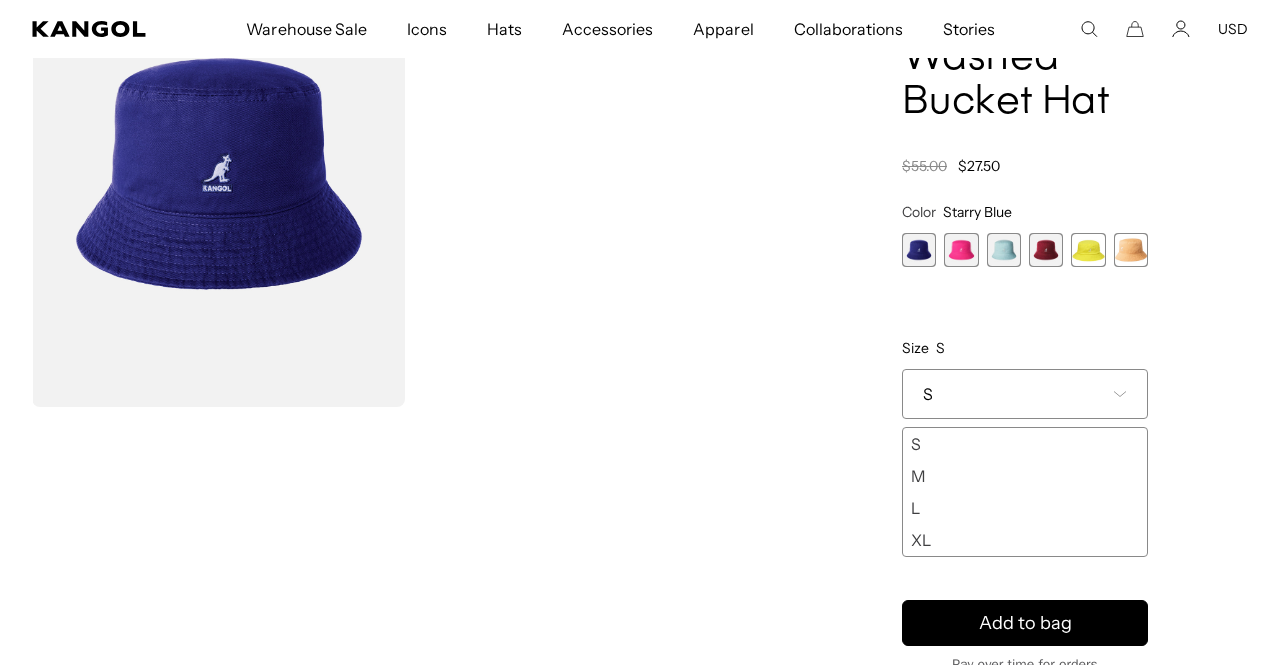 scroll, scrollTop: 197, scrollLeft: 0, axis: vertical 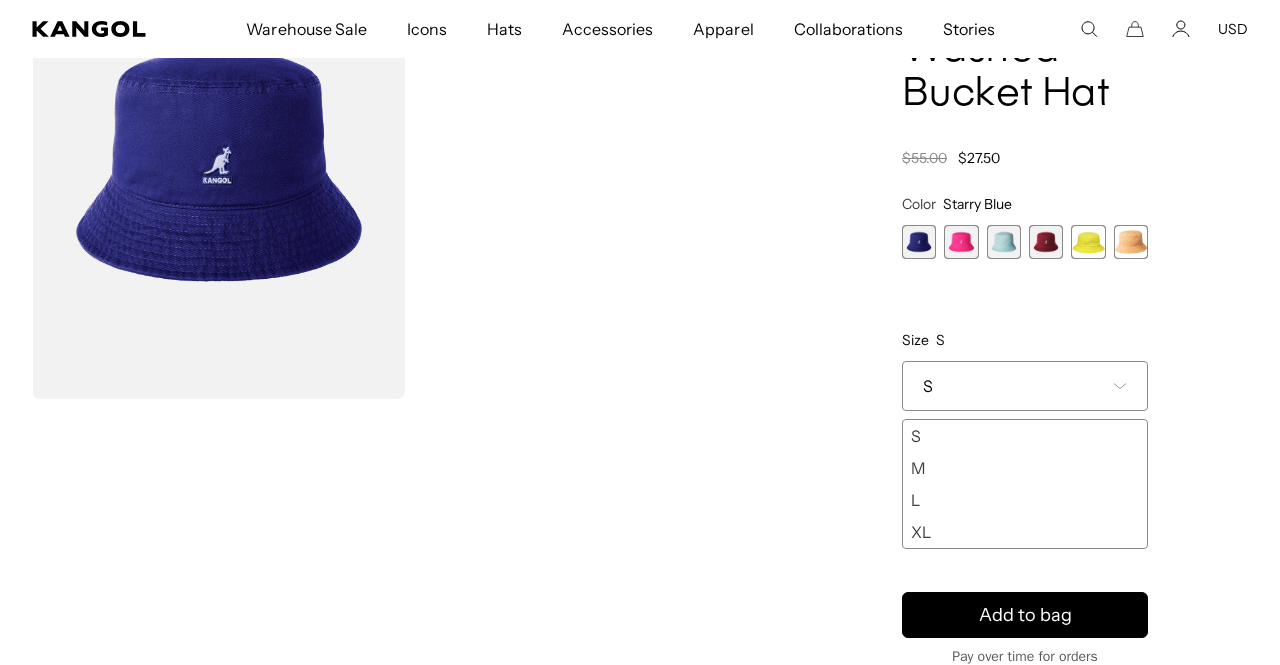 click on "XL" at bounding box center [1025, 532] 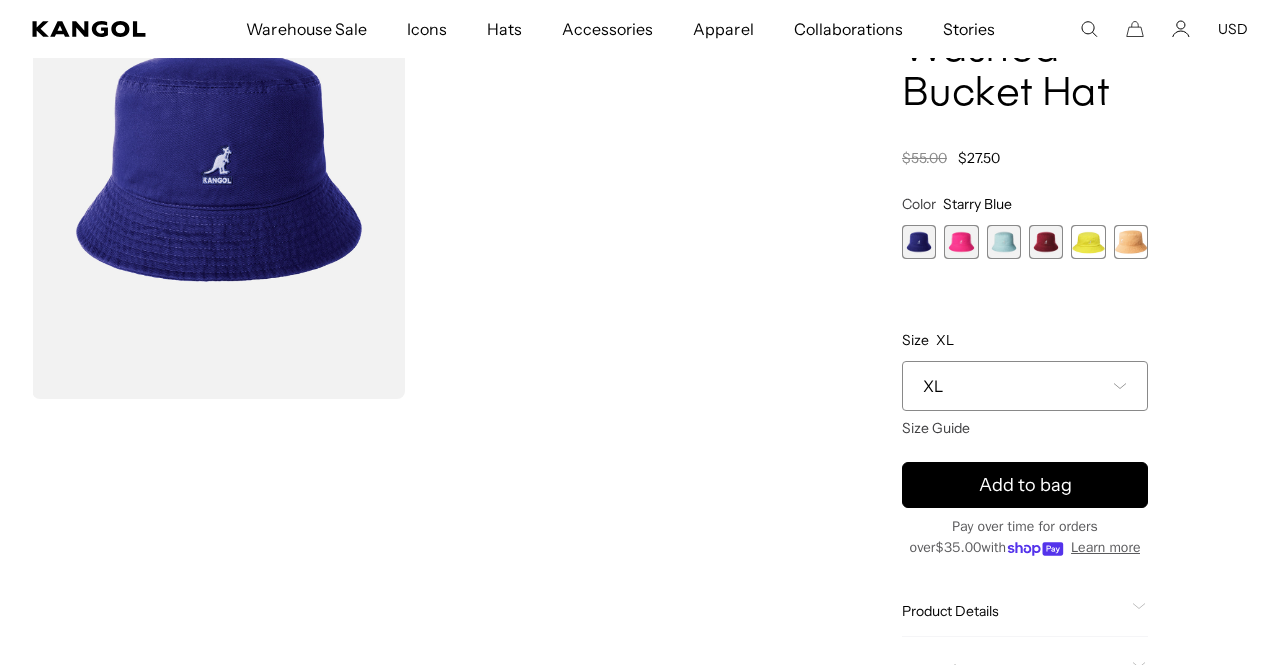 scroll, scrollTop: 0, scrollLeft: 0, axis: both 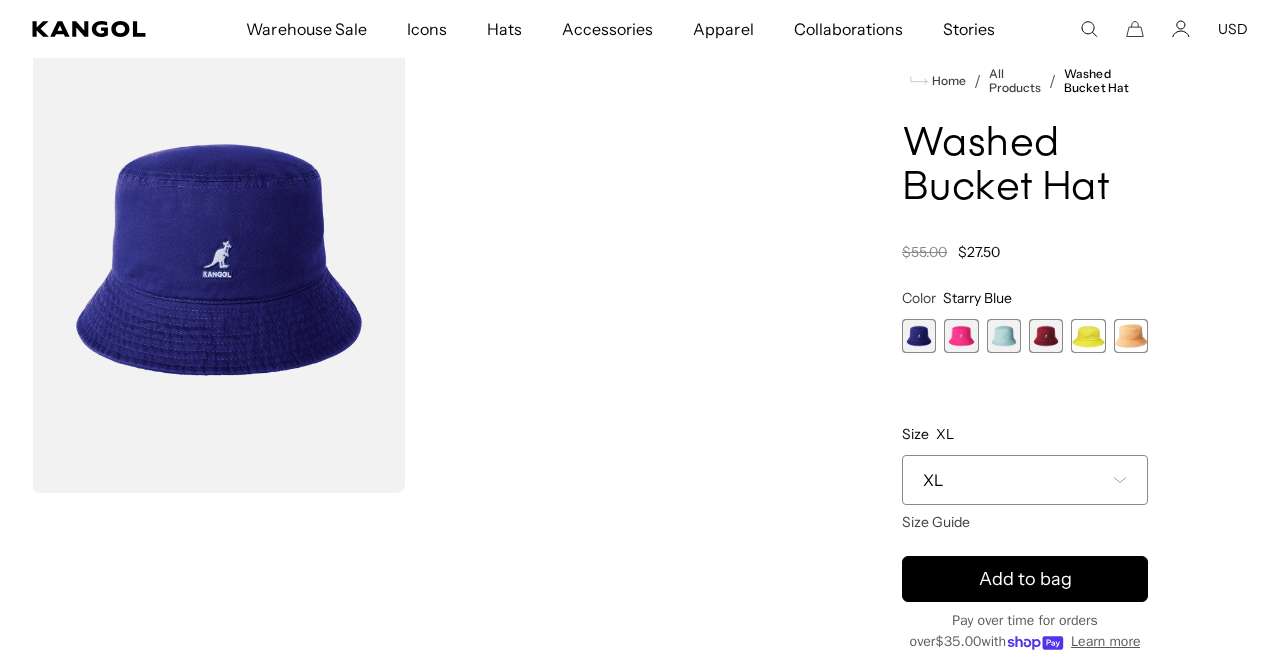click at bounding box center (1046, 336) 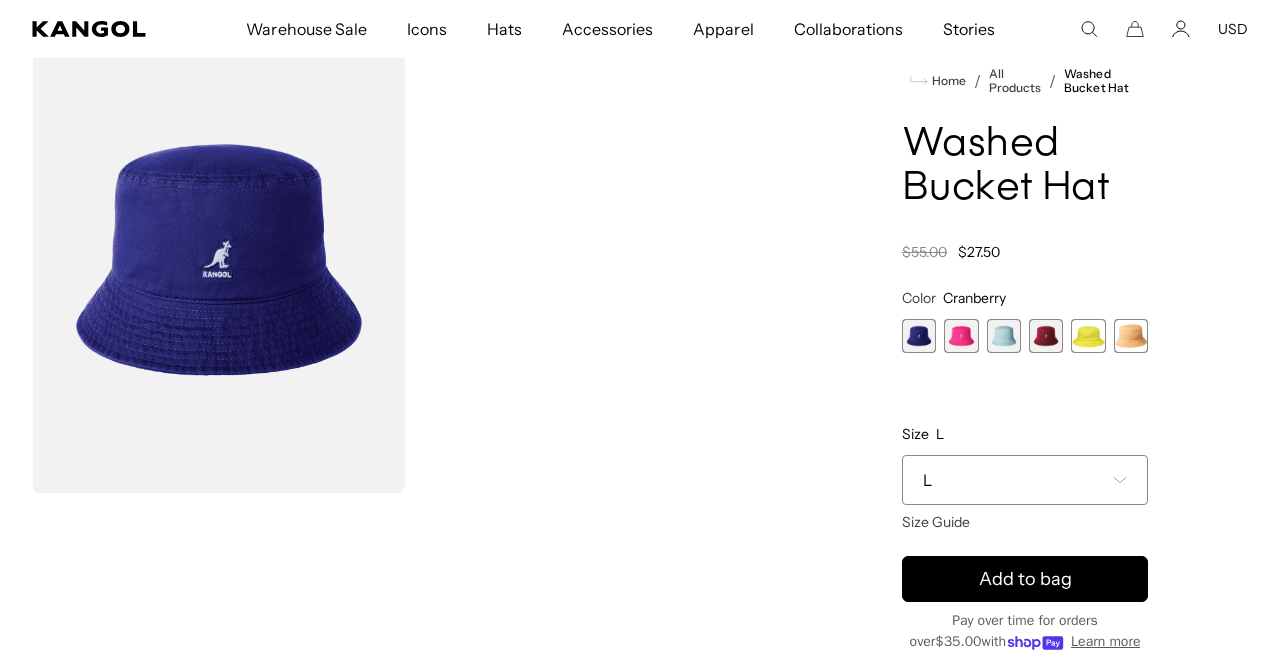 scroll, scrollTop: 0, scrollLeft: 0, axis: both 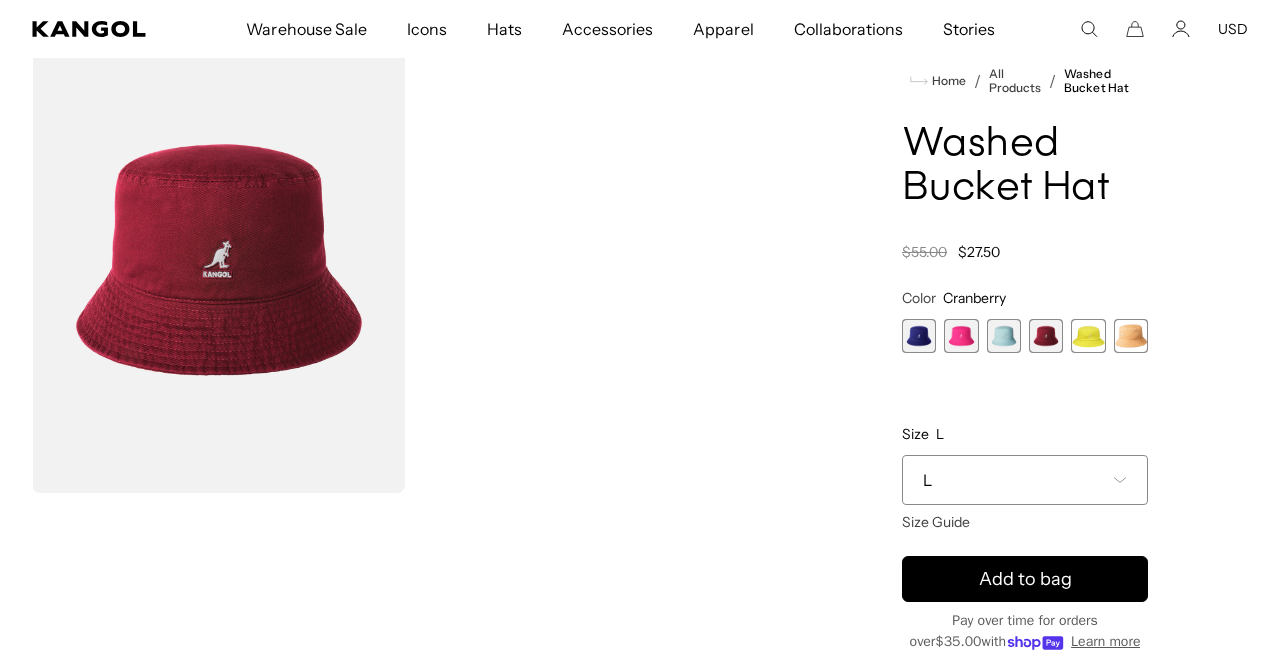 click at bounding box center [1131, 336] 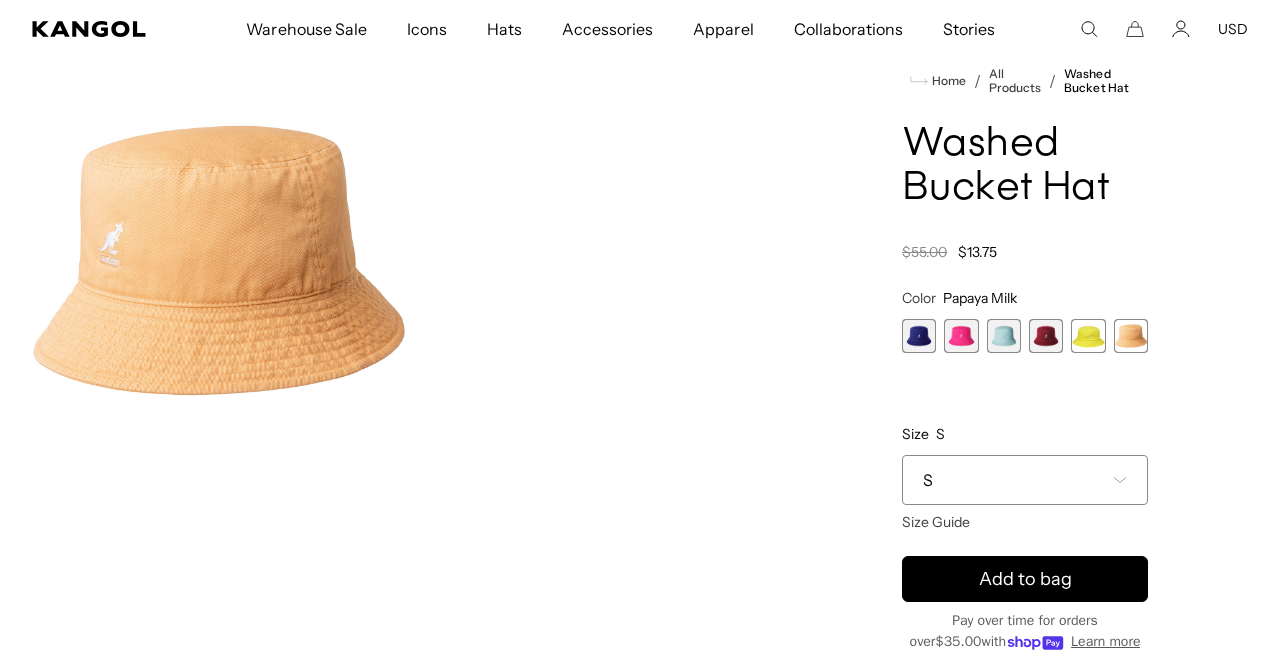 scroll, scrollTop: 0, scrollLeft: 412, axis: horizontal 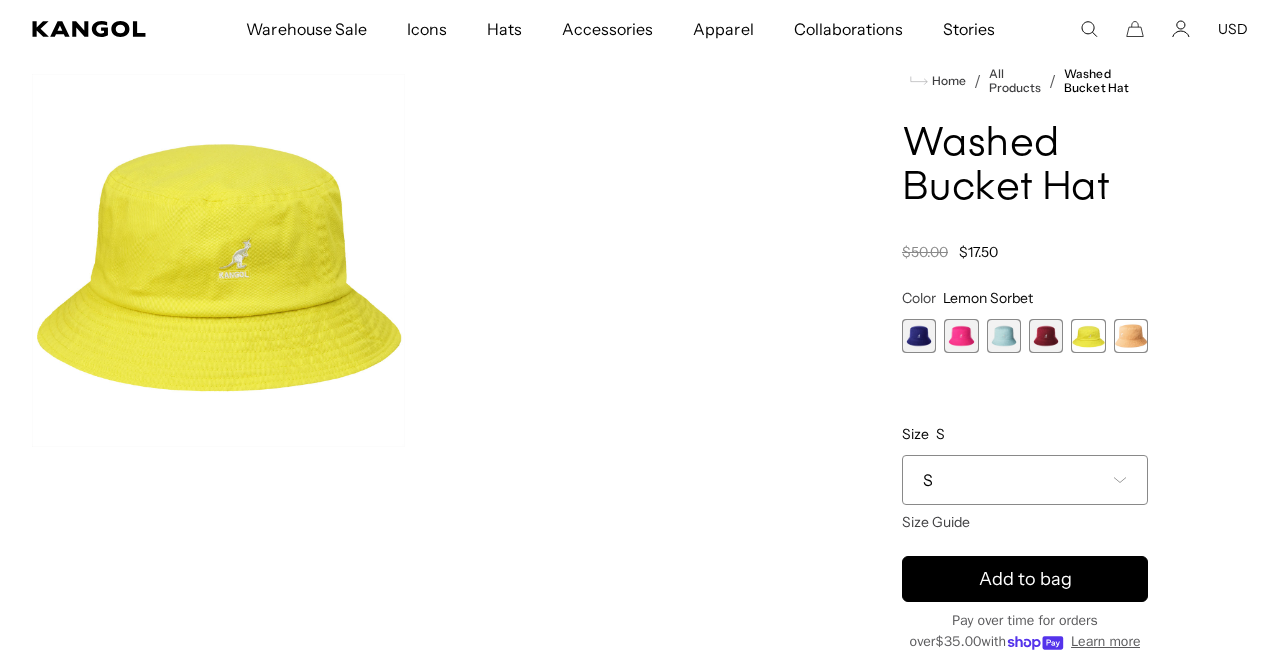 click at bounding box center [1046, 336] 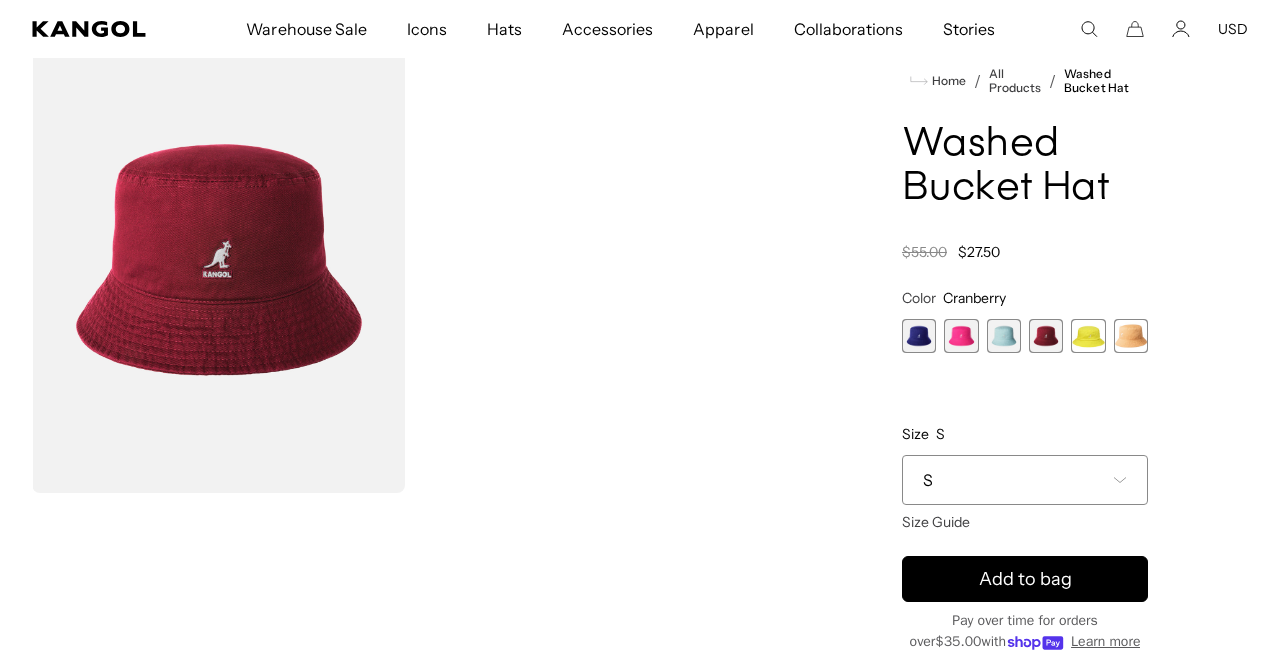 scroll, scrollTop: 0, scrollLeft: 412, axis: horizontal 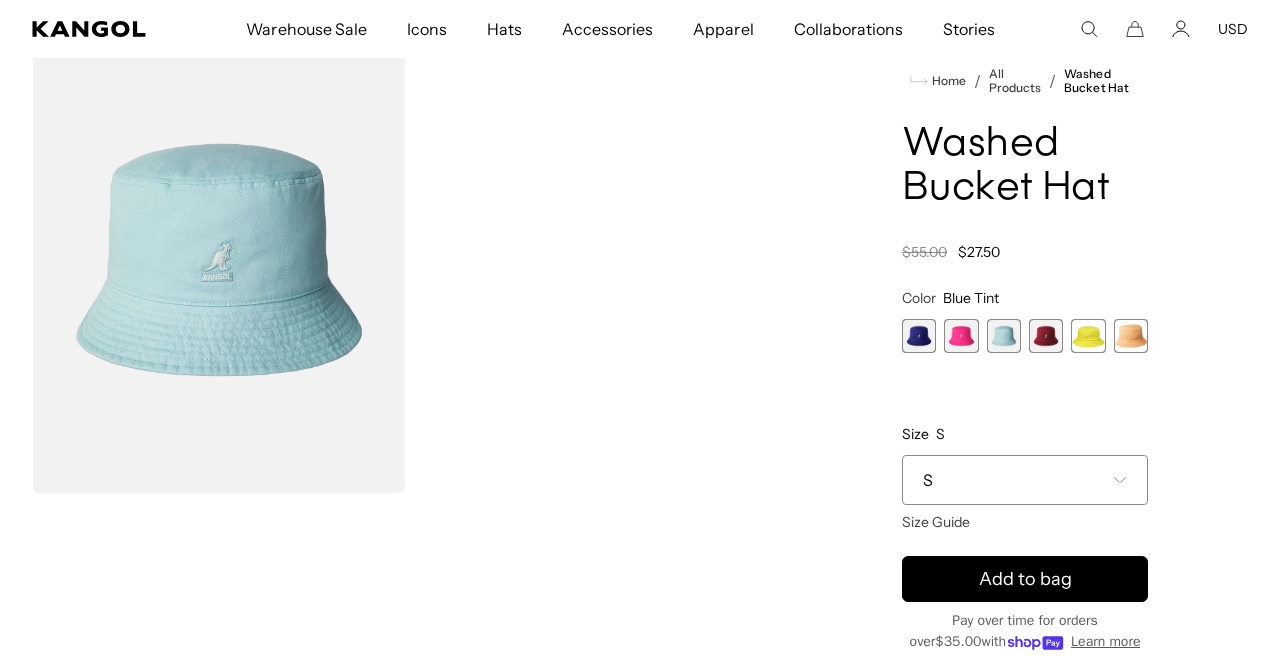click at bounding box center [961, 336] 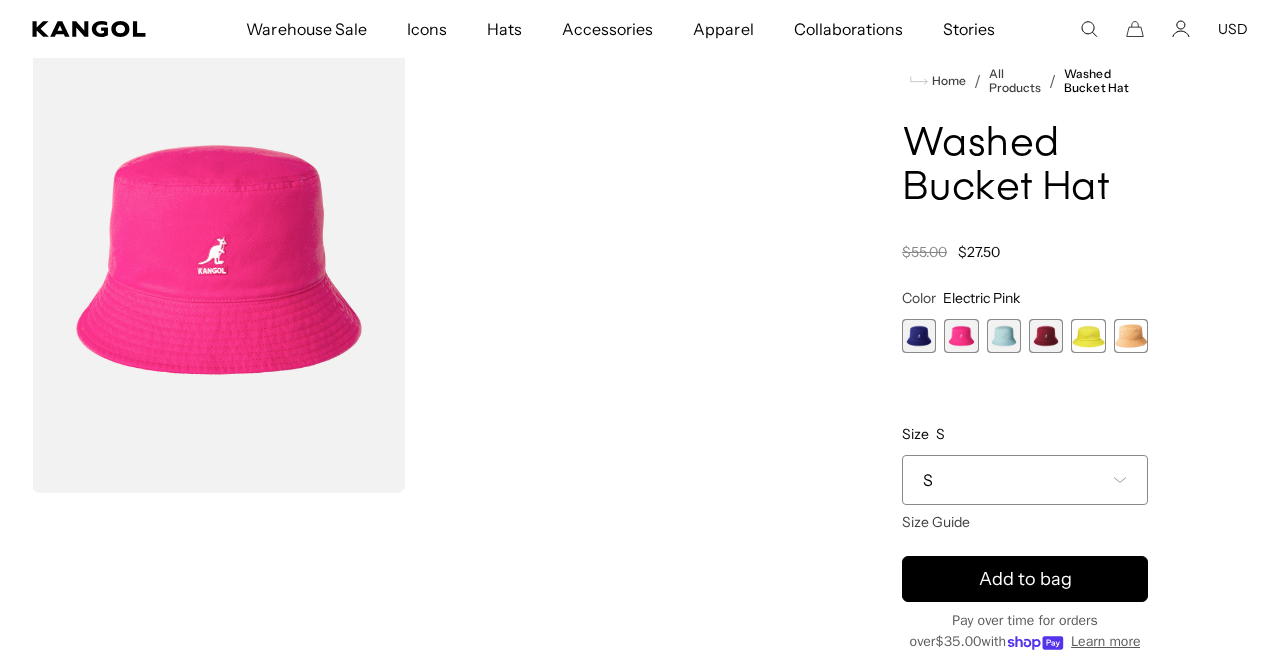 scroll, scrollTop: 0, scrollLeft: 412, axis: horizontal 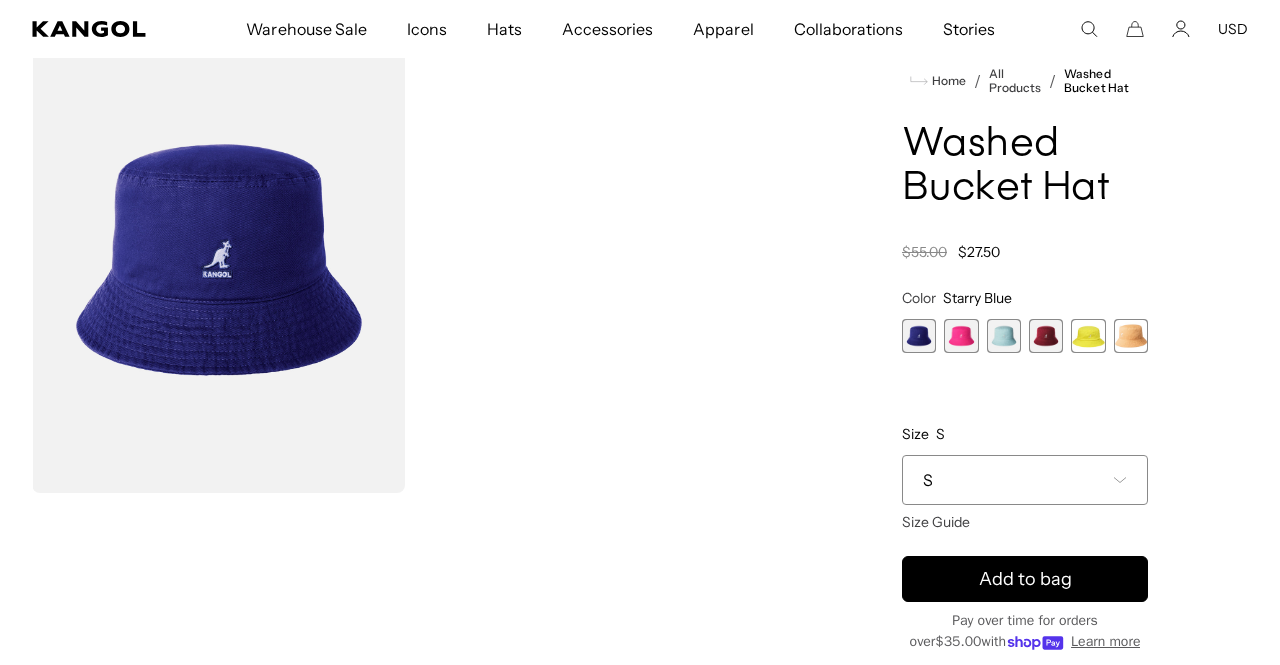 click on "Select a size
S
Size Guide
S M L XL XXL - Sold out
S M L XL XXL" at bounding box center [1025, 484] 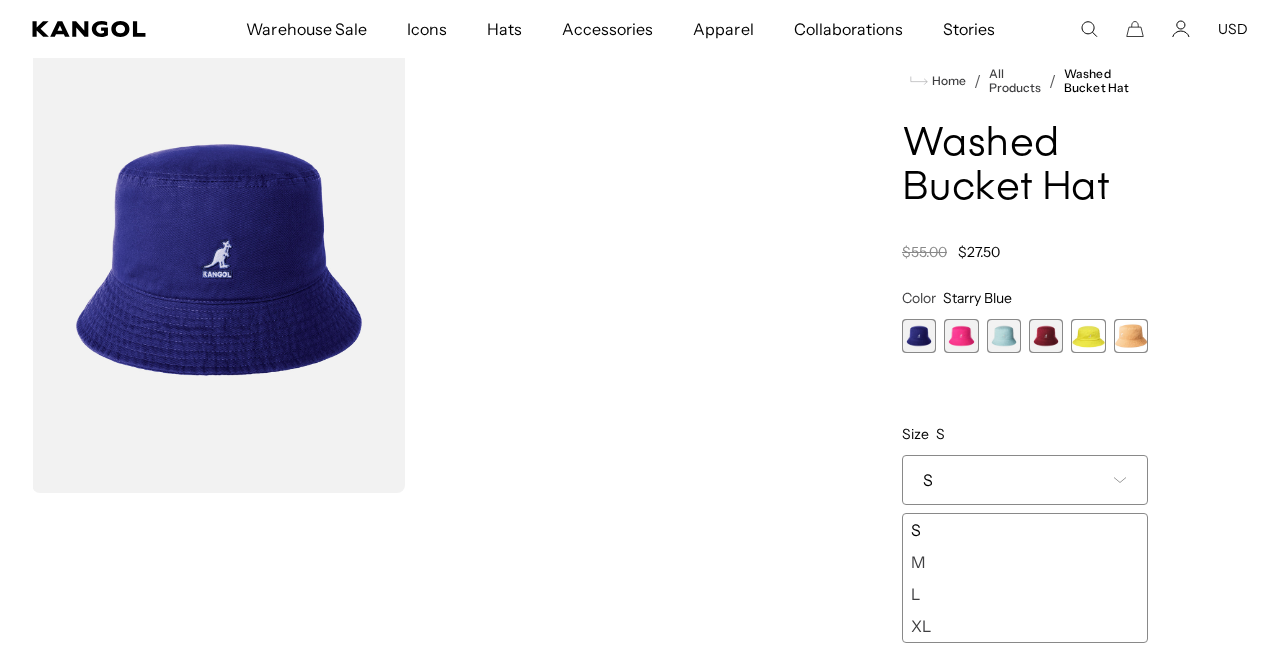 click on "XL" at bounding box center (1025, 626) 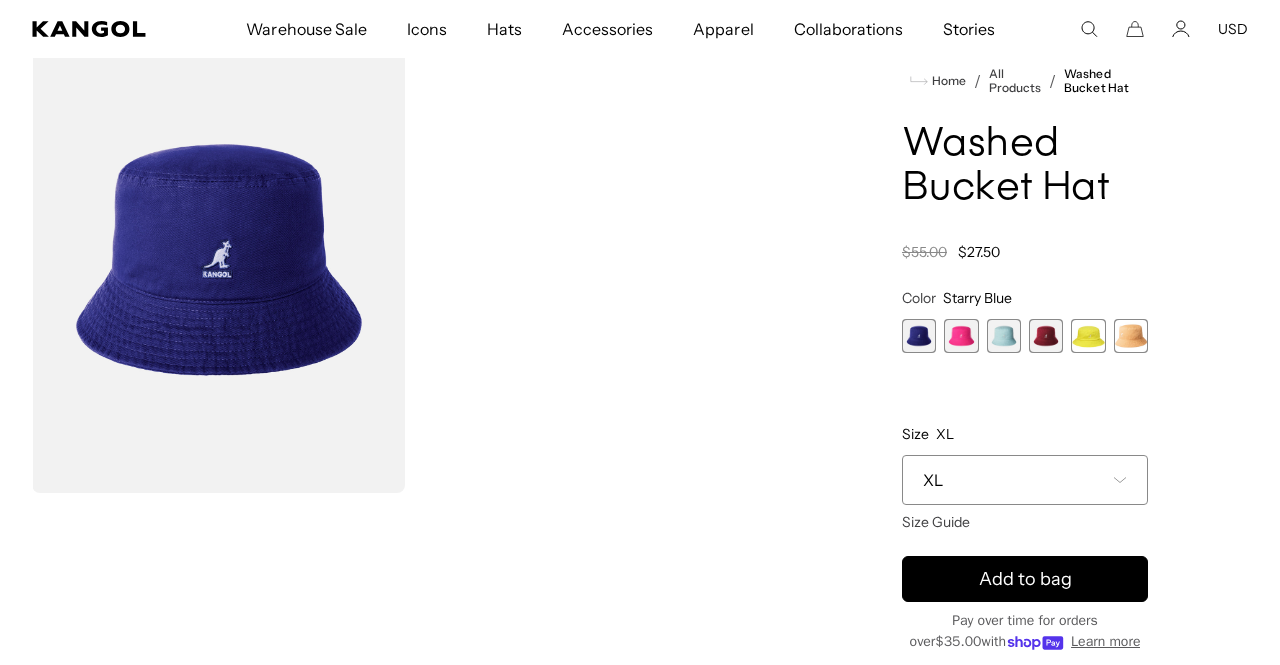 scroll, scrollTop: 0, scrollLeft: 0, axis: both 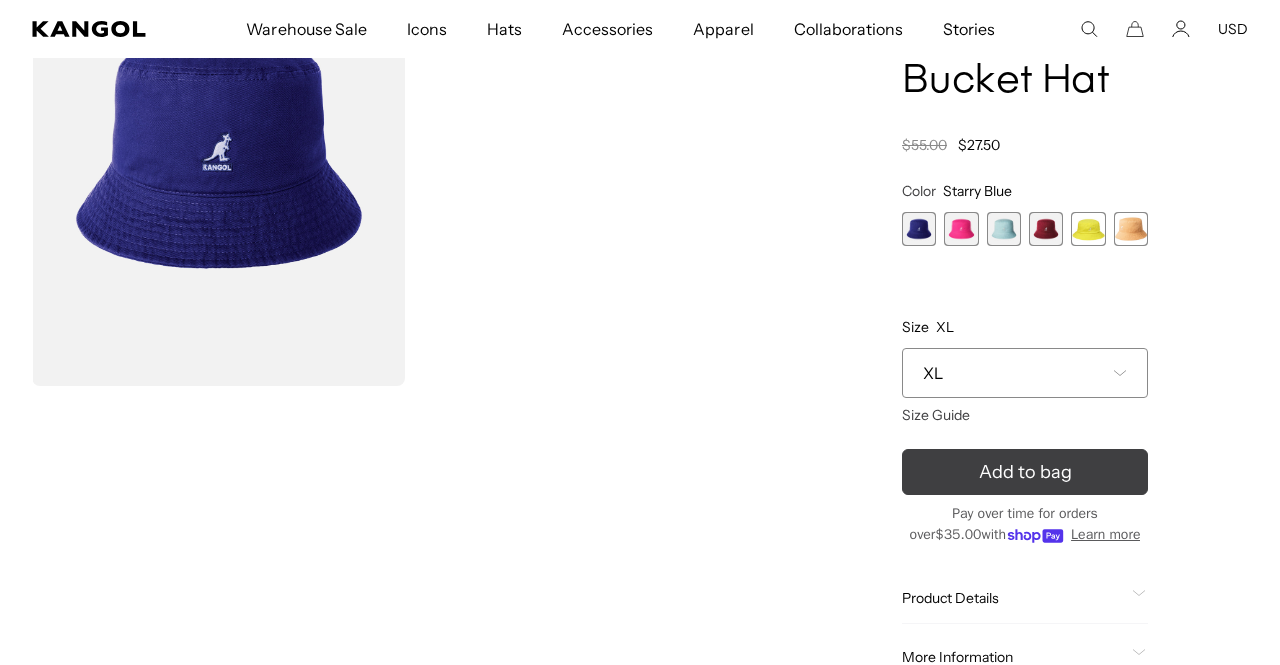 click on "Add to bag" at bounding box center (1025, 472) 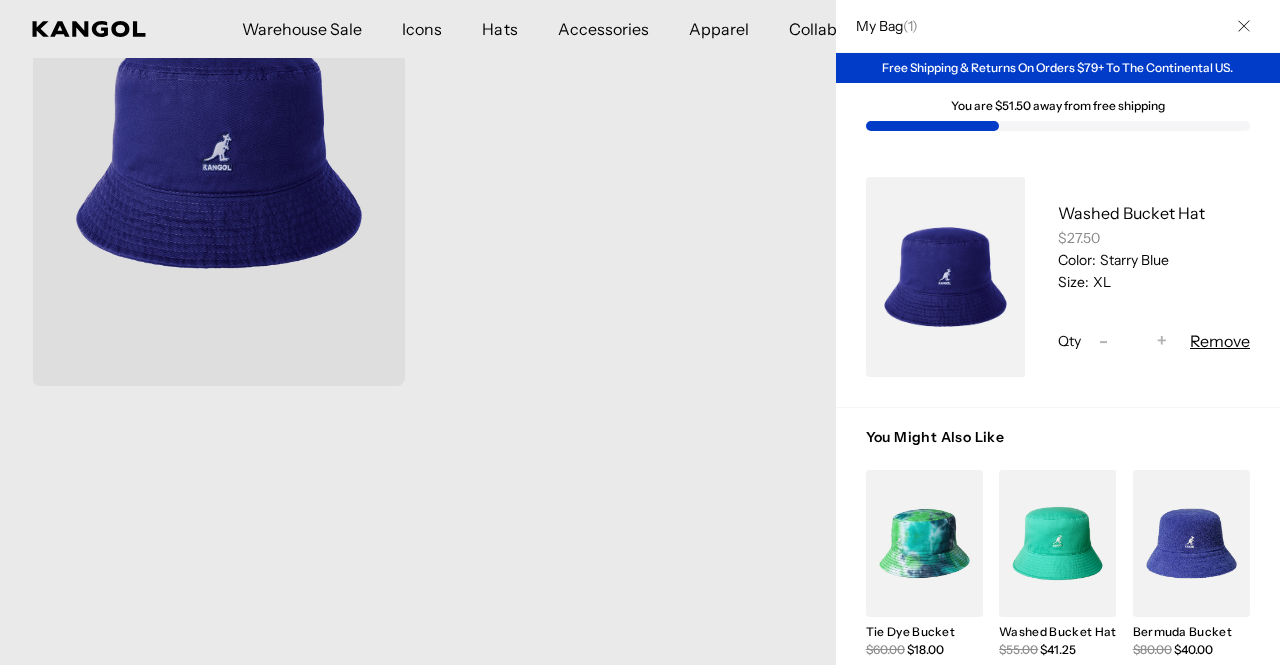 scroll, scrollTop: 0, scrollLeft: 412, axis: horizontal 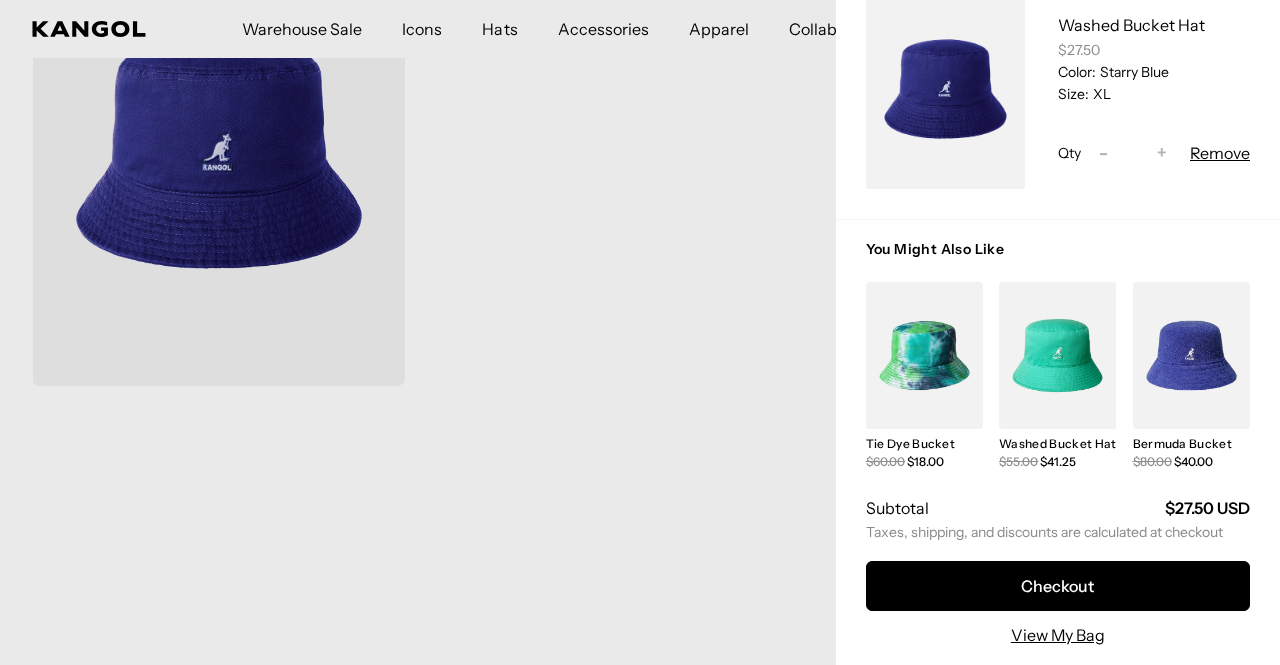 click at bounding box center [1057, 355] 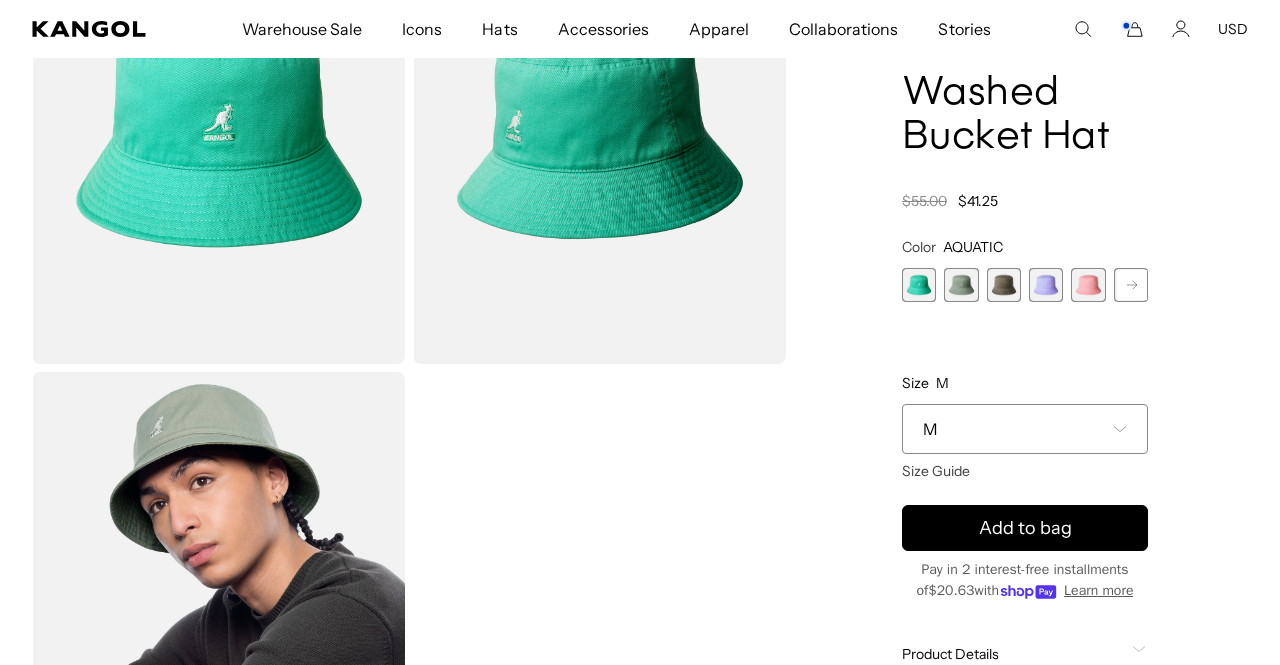 scroll, scrollTop: 232, scrollLeft: 0, axis: vertical 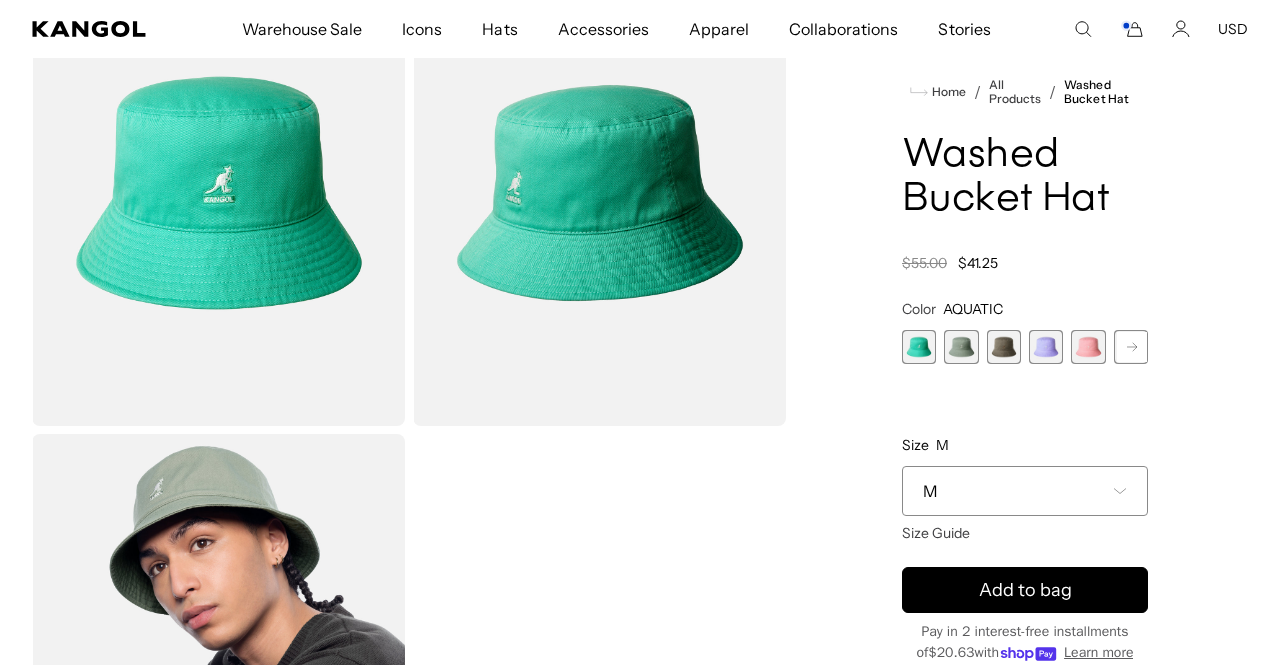 click on "M" at bounding box center [1025, 492] 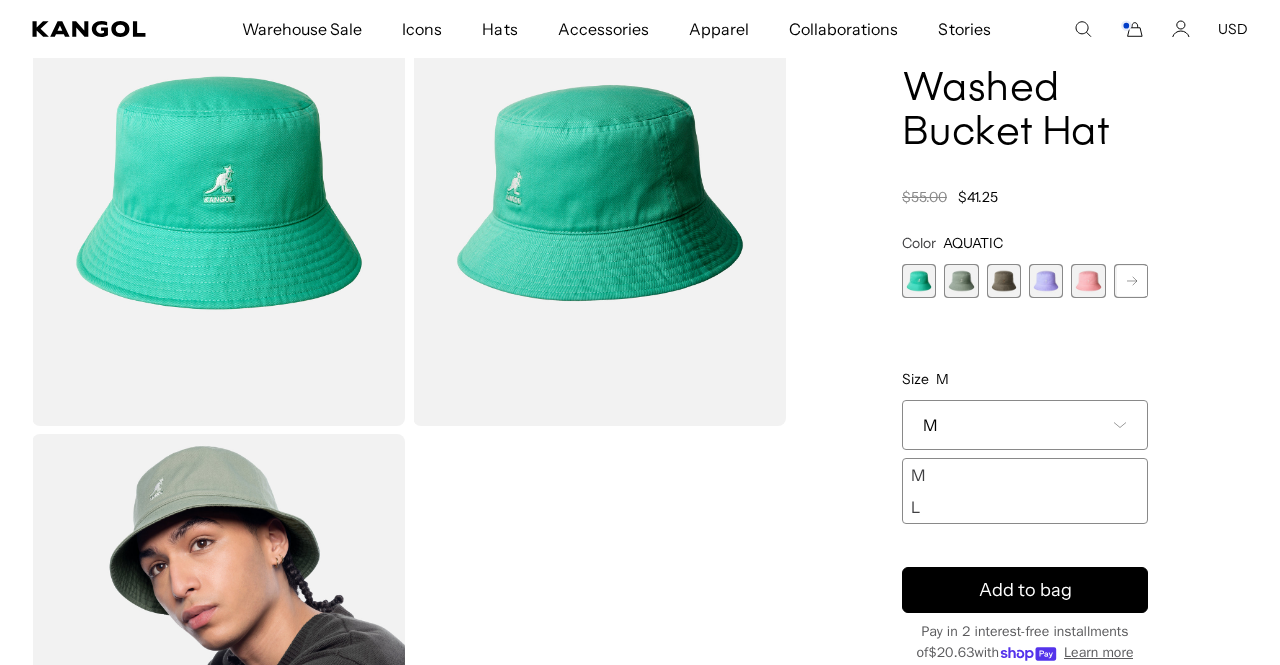 scroll, scrollTop: 0, scrollLeft: 0, axis: both 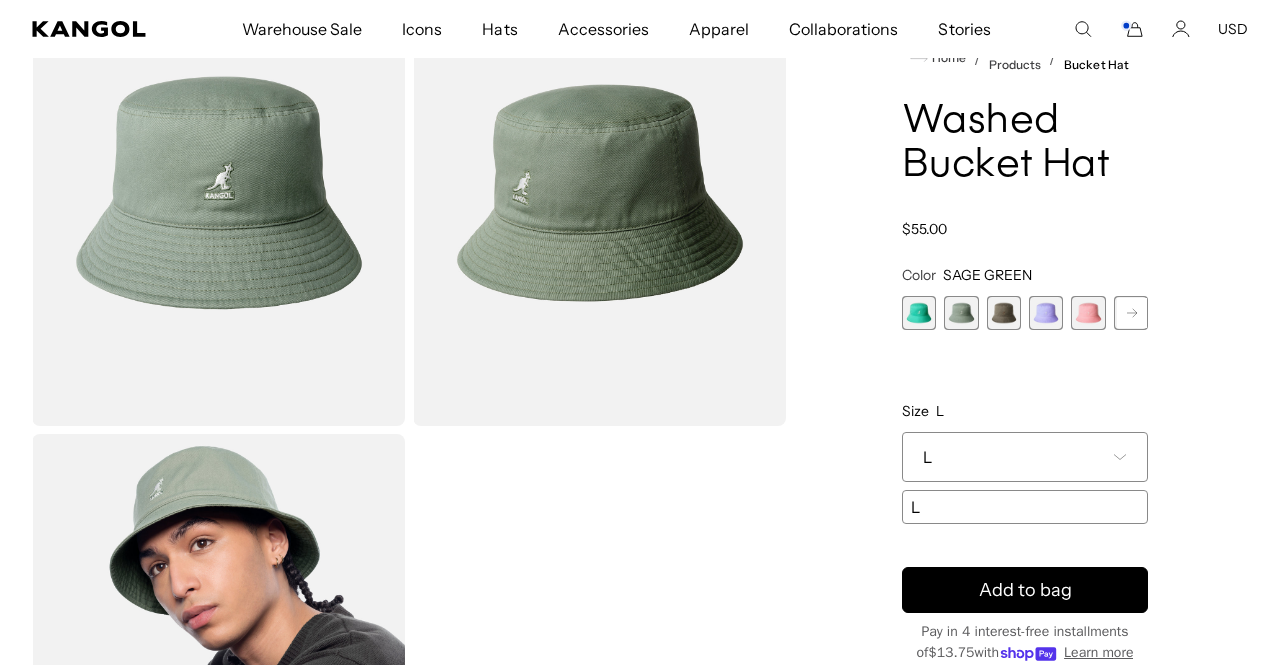 click on "L" at bounding box center [1025, 458] 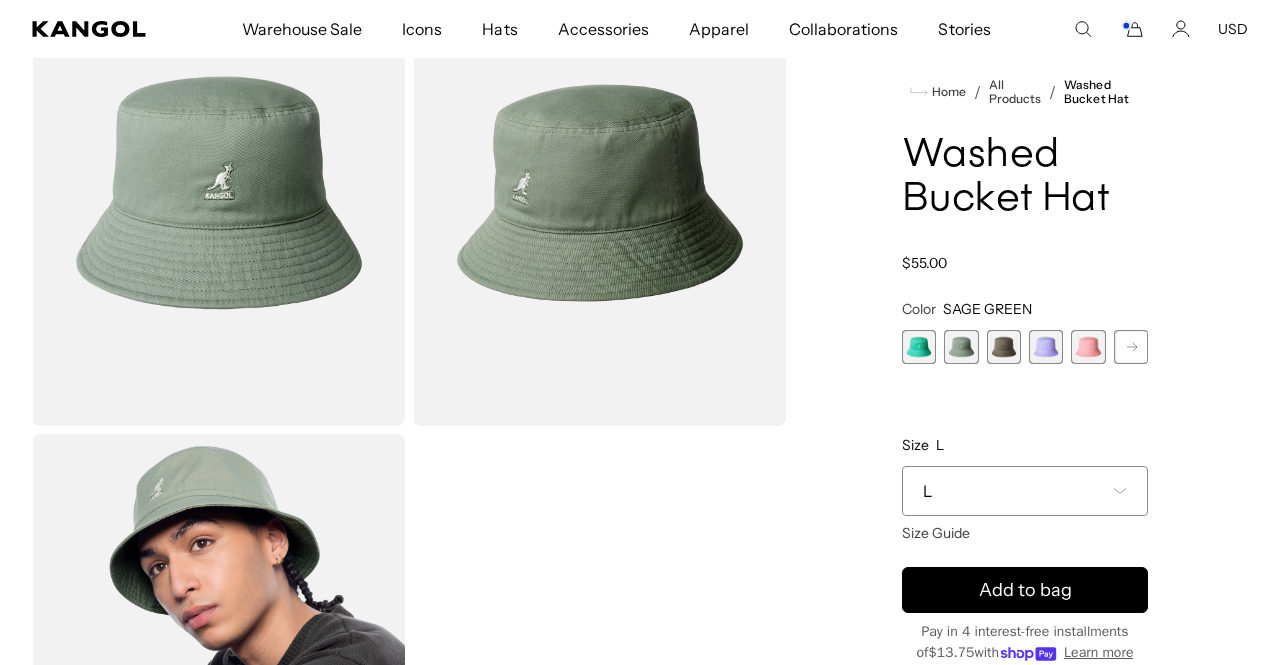 click on "L" at bounding box center (1025, 492) 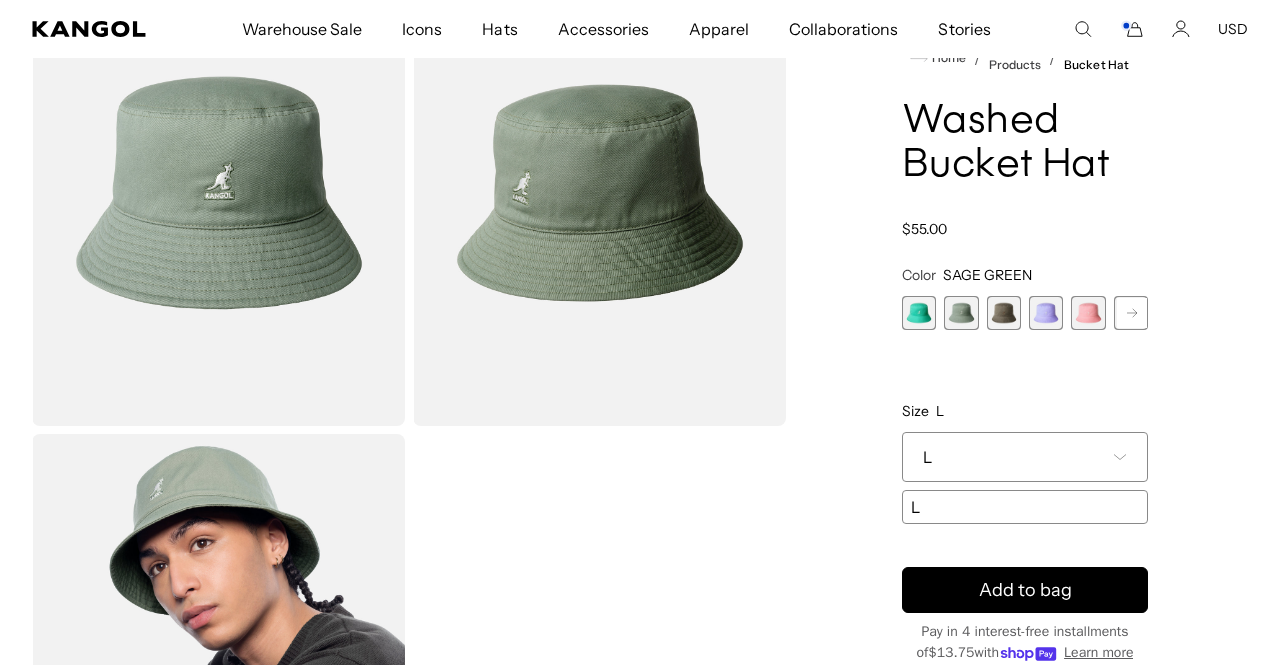 click on "L" at bounding box center [1025, 458] 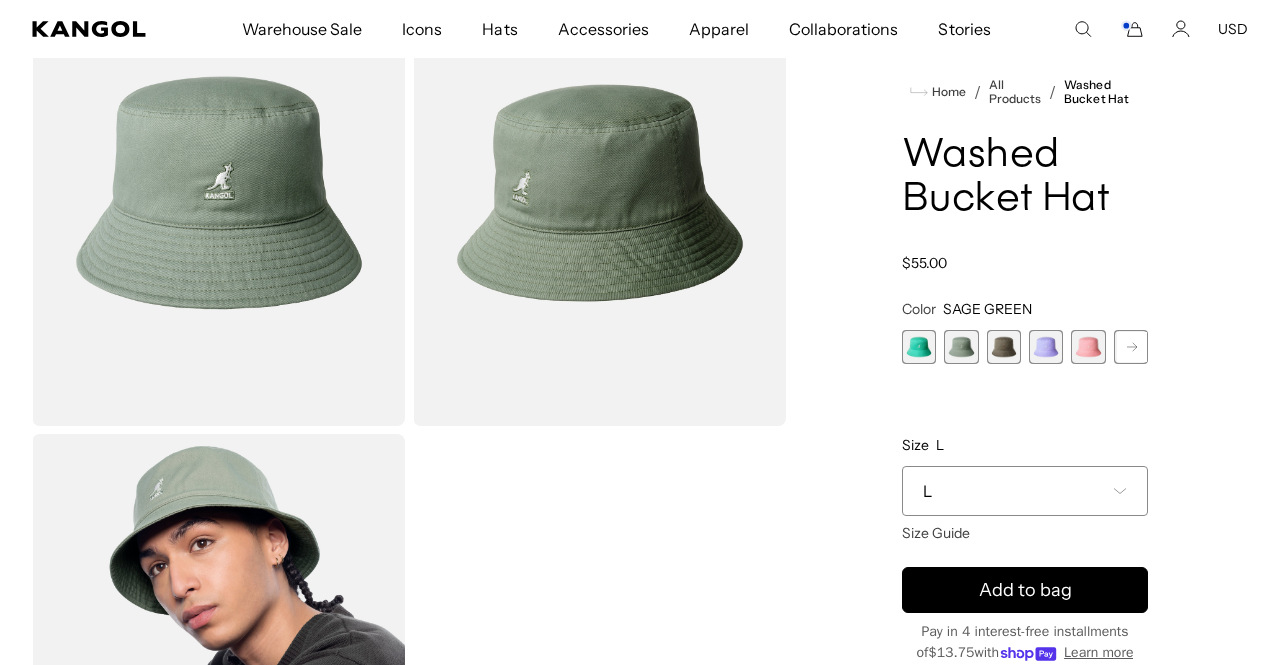 scroll, scrollTop: 0, scrollLeft: 412, axis: horizontal 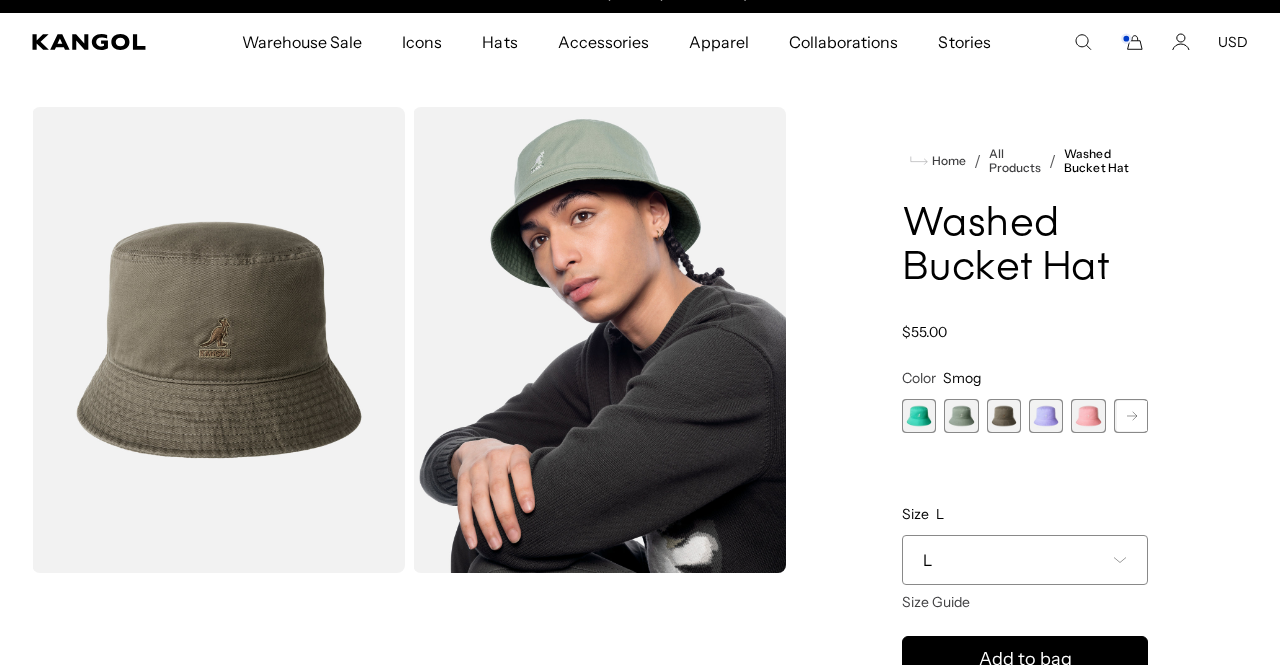 click on "L" at bounding box center [1025, 560] 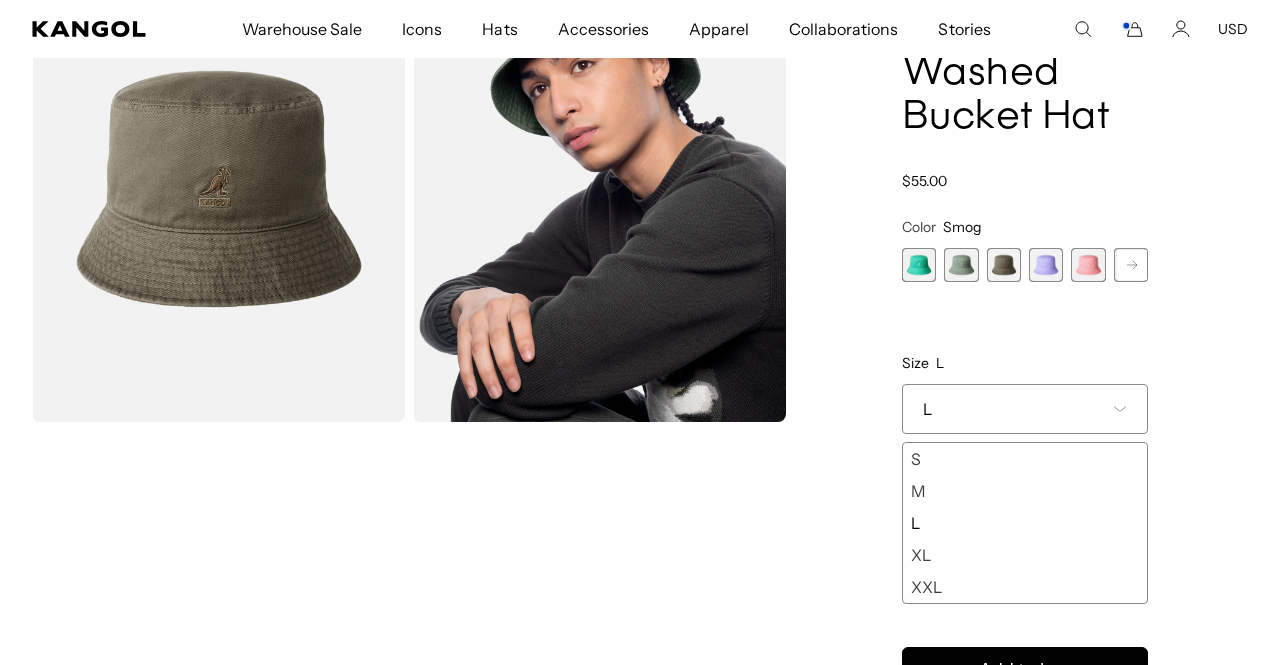 scroll, scrollTop: 172, scrollLeft: 0, axis: vertical 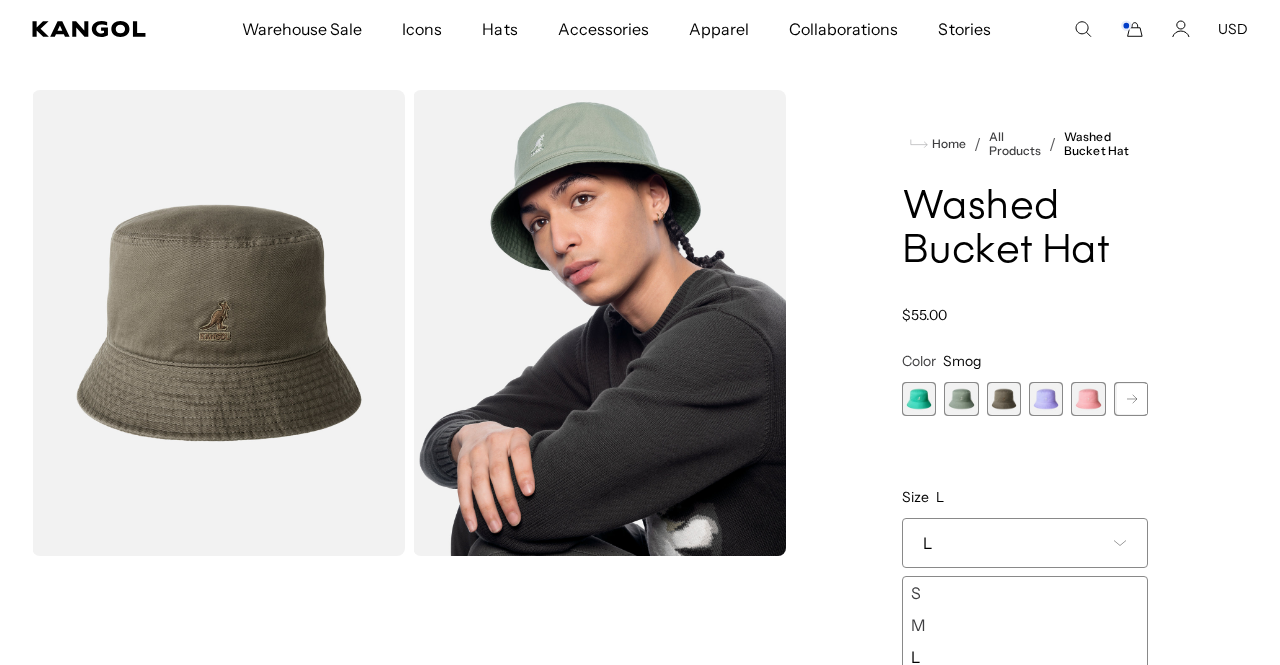 click on "Color
Smog
Previous
Next
AQUATIC
Variant sold out or unavailable
SAGE GREEN
Variant sold out or unavailable
Smog
Variant sold out or unavailable
Iced Lilac
Variant sold out or unavailable
Pepto
Variant sold out or unavailable
Navy
Variant sold out or unavailable" at bounding box center [1025, 545] 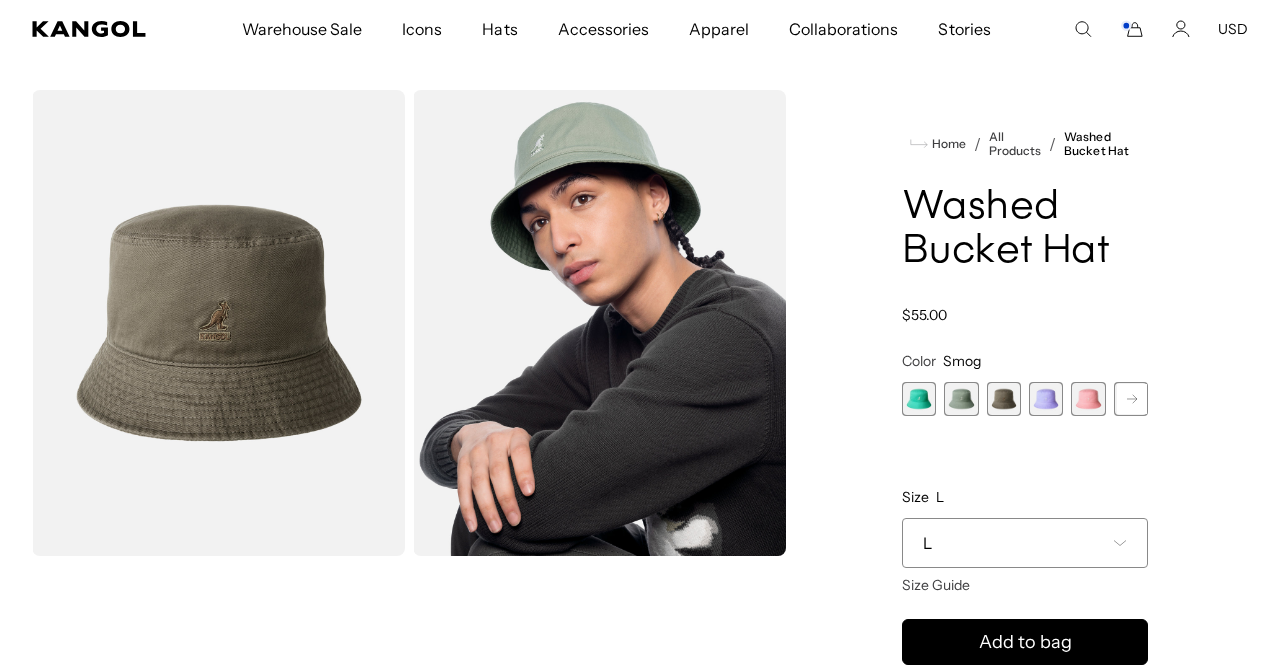 scroll, scrollTop: 0, scrollLeft: 0, axis: both 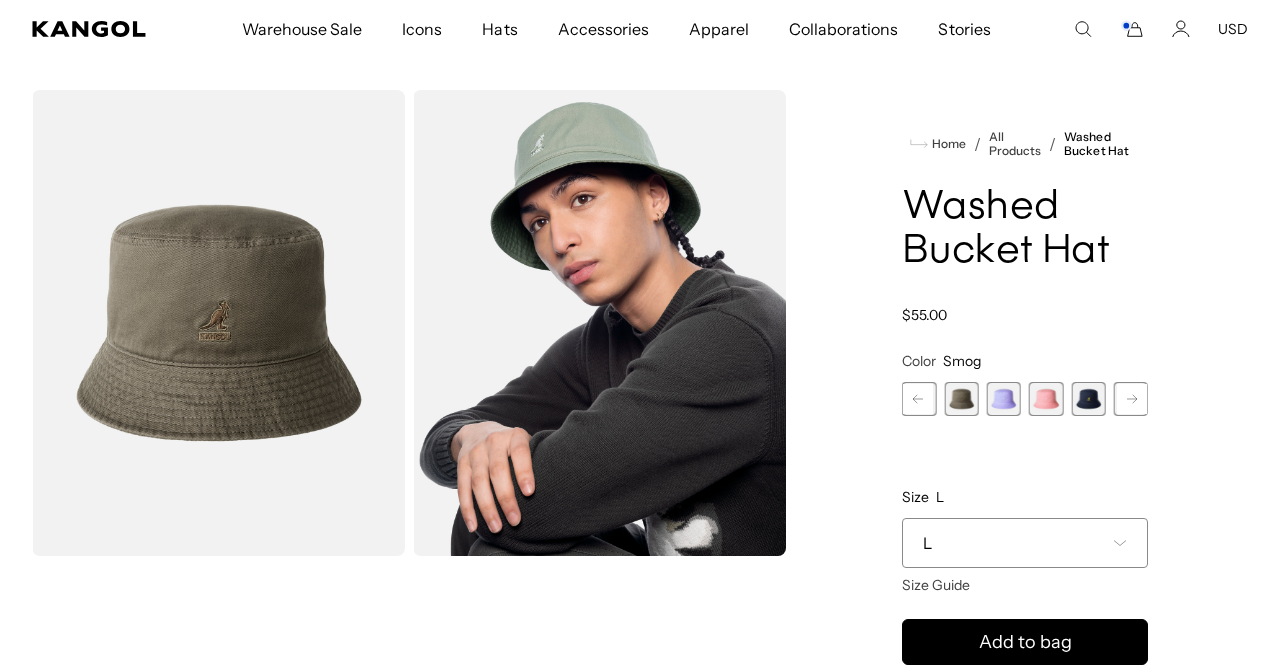 click at bounding box center [1088, 399] 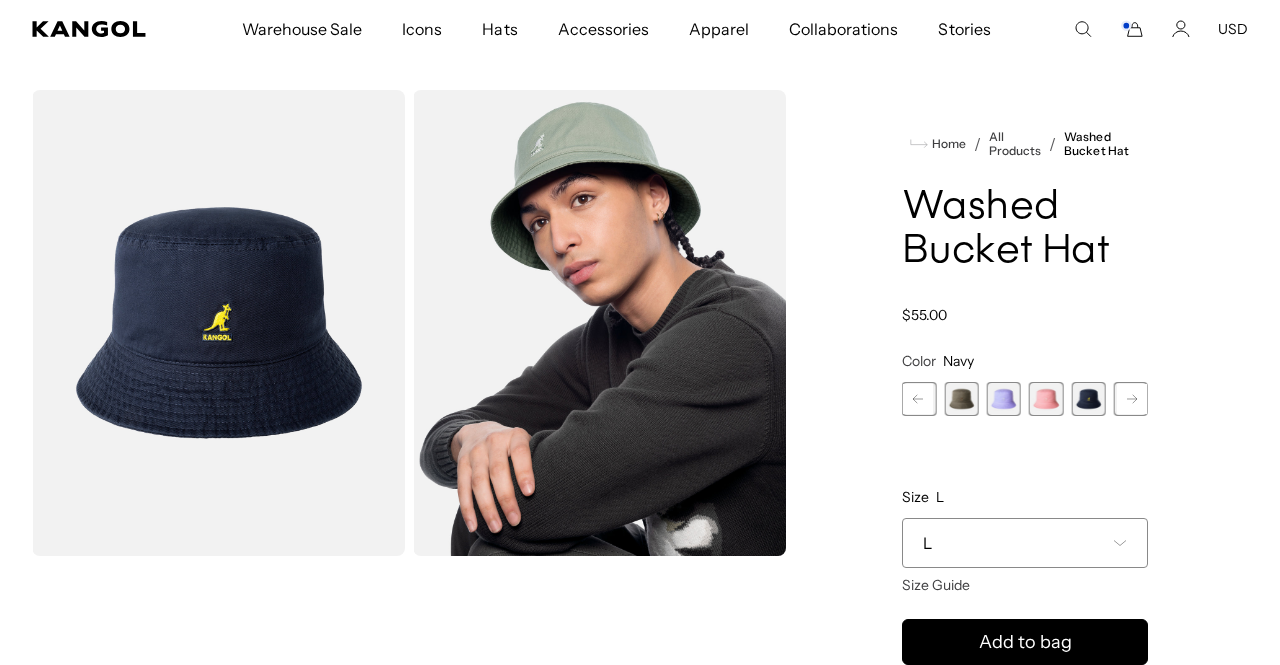 scroll, scrollTop: 0, scrollLeft: 0, axis: both 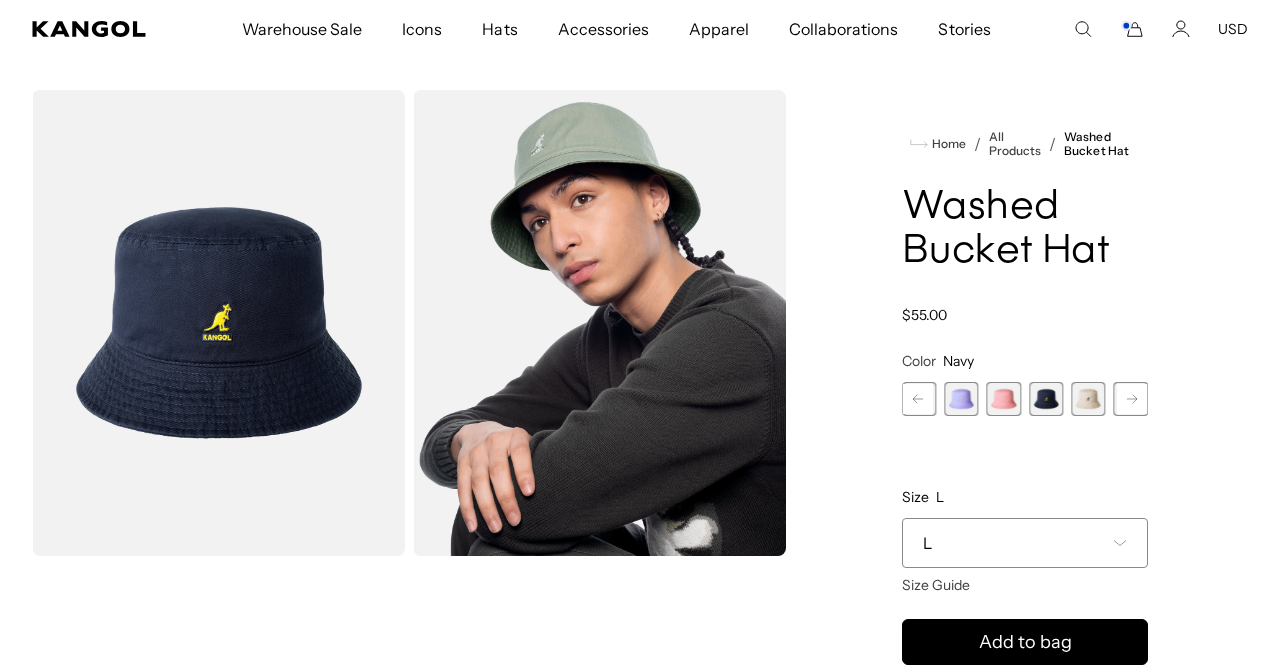 click 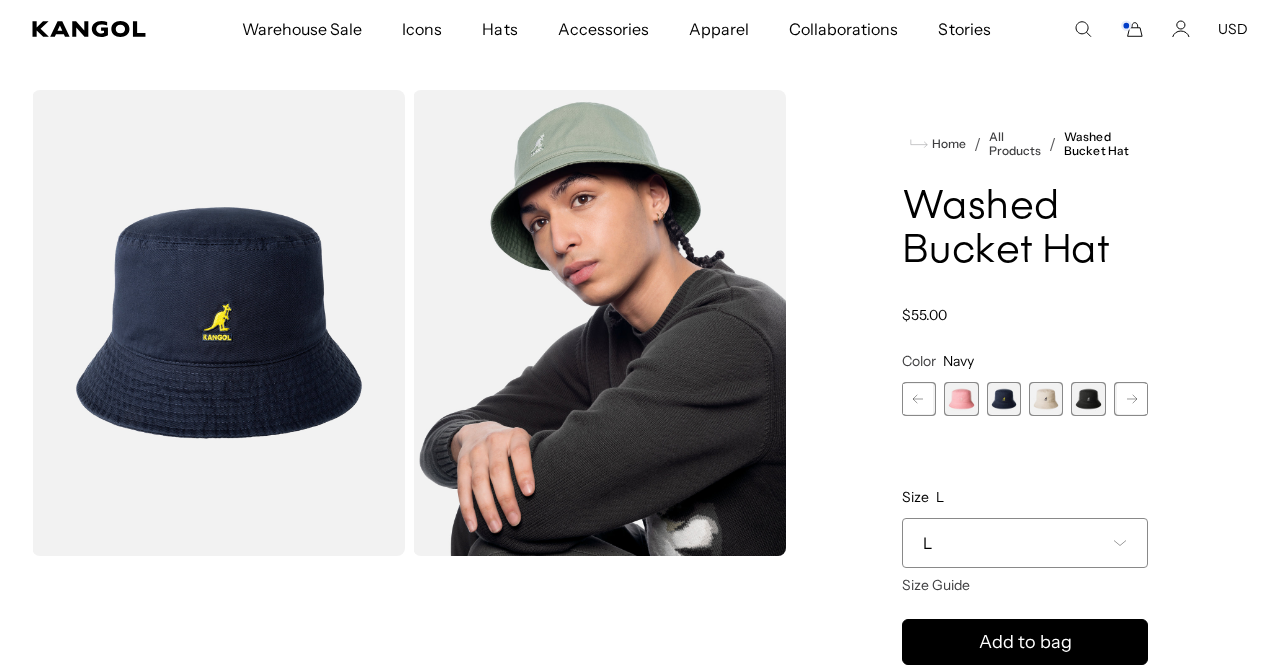 click at bounding box center [1088, 399] 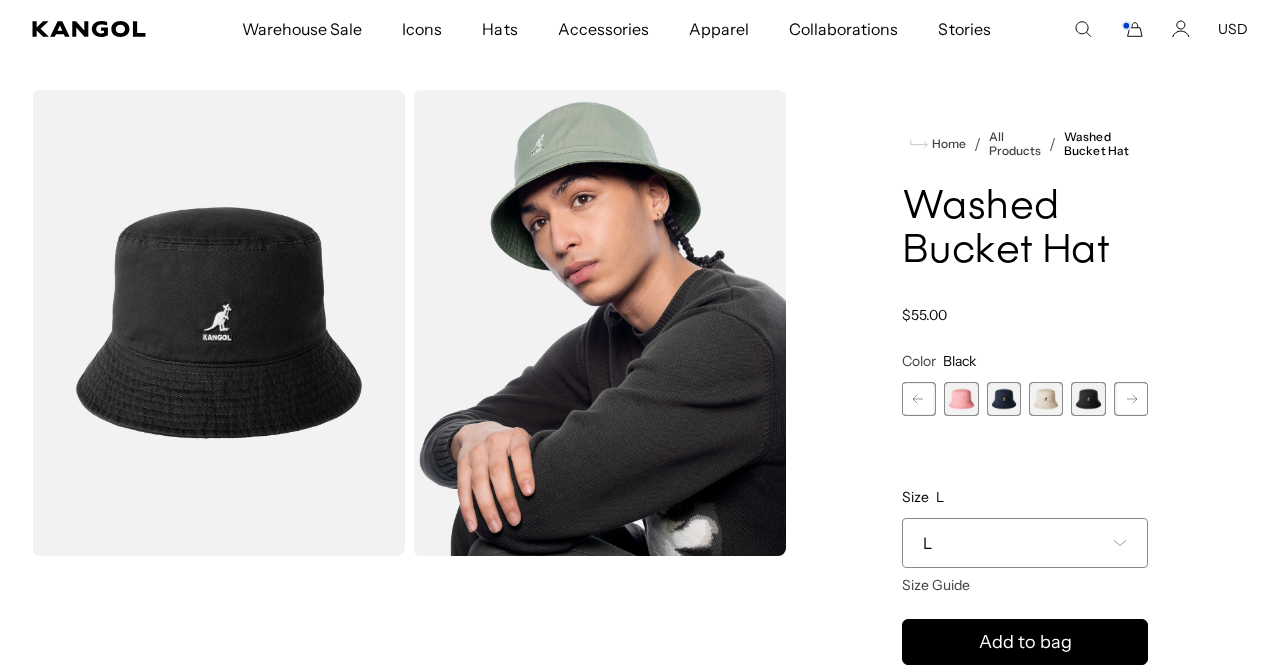 click 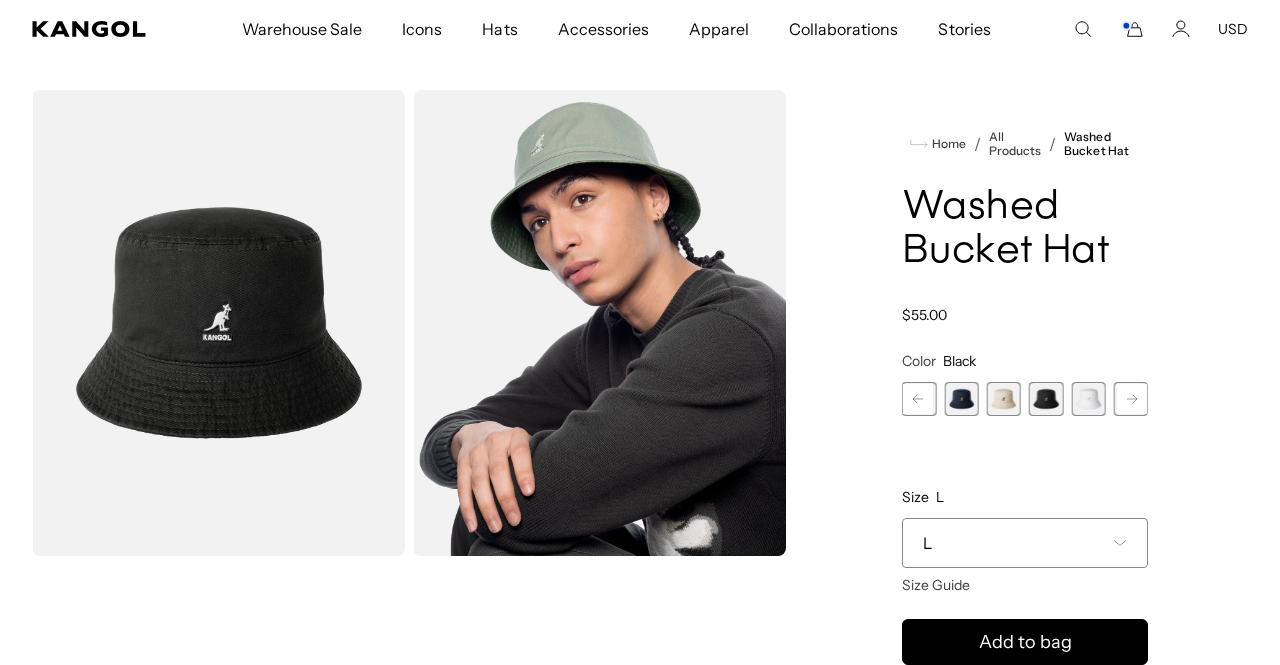 scroll, scrollTop: 0, scrollLeft: 0, axis: both 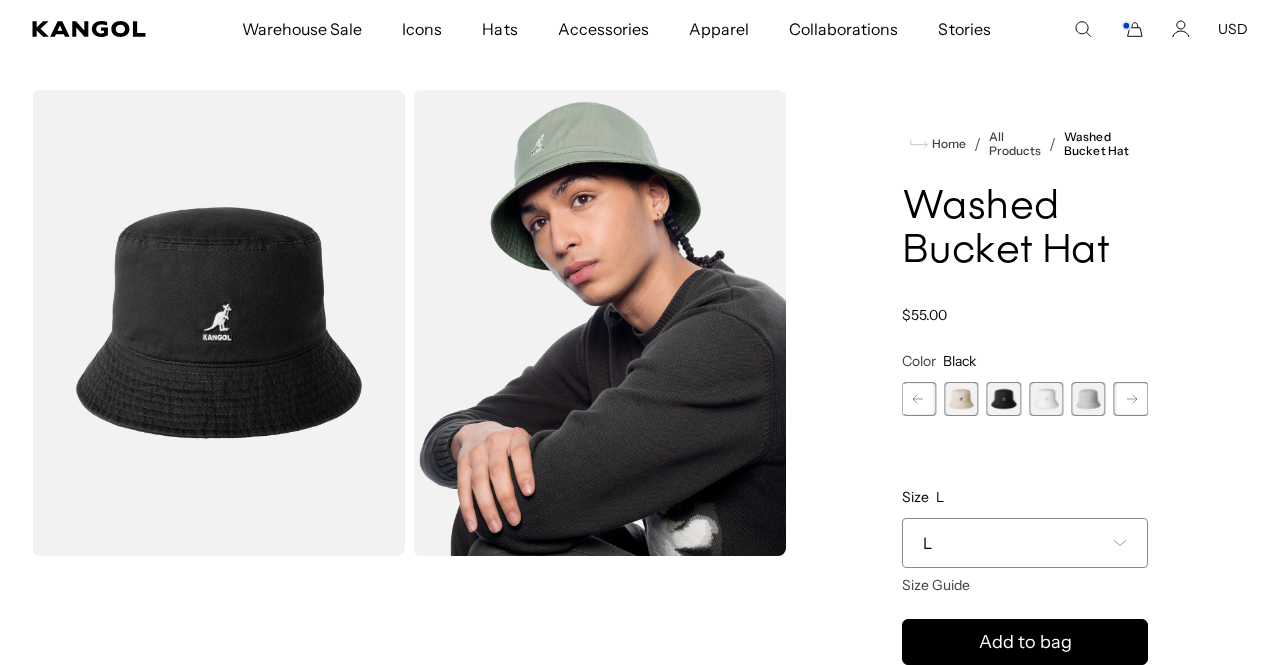 click 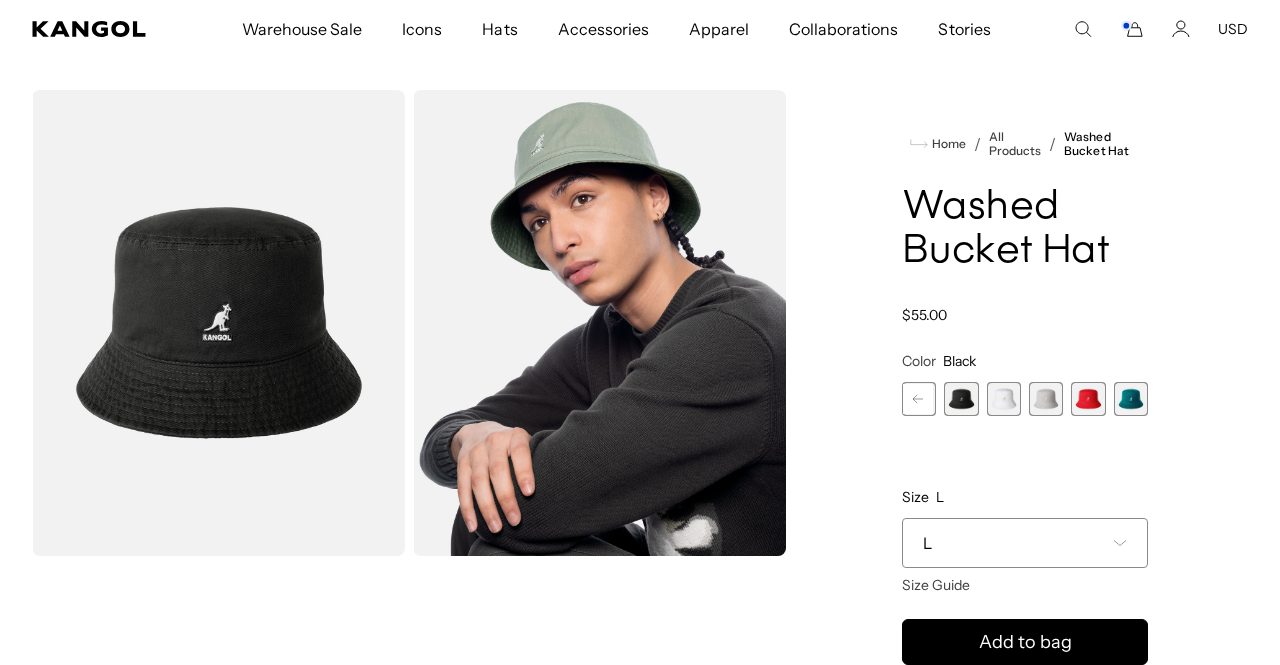 click at bounding box center [1131, 399] 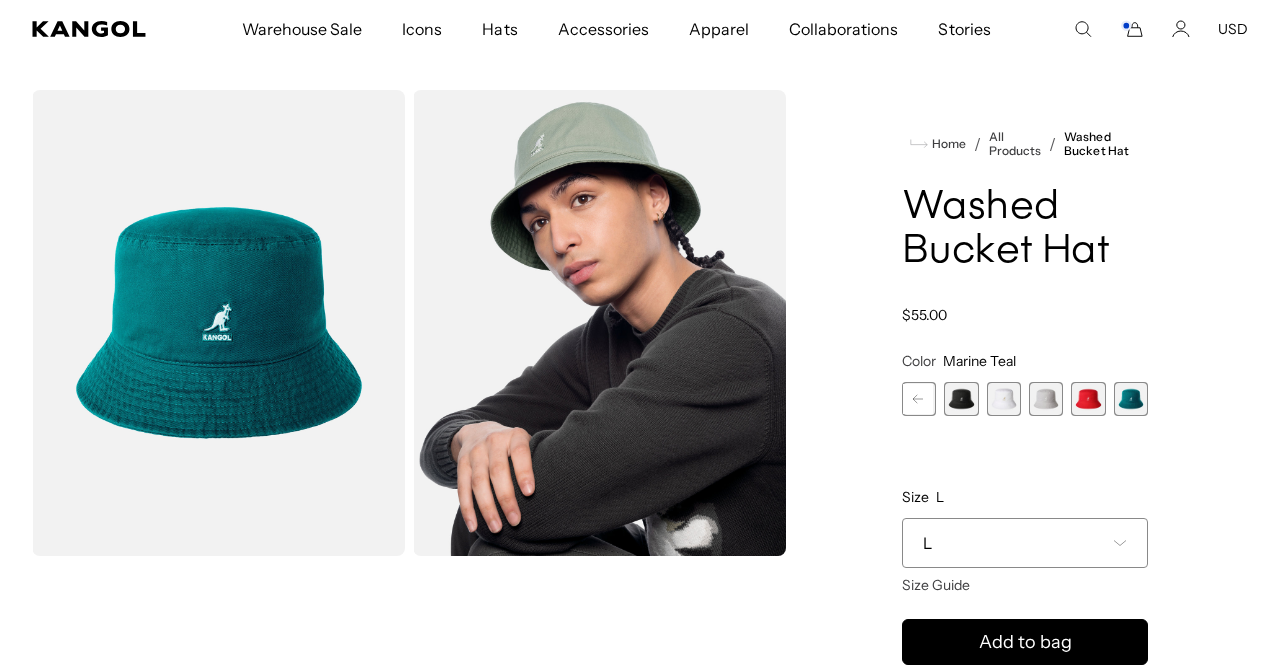 scroll, scrollTop: 0, scrollLeft: 412, axis: horizontal 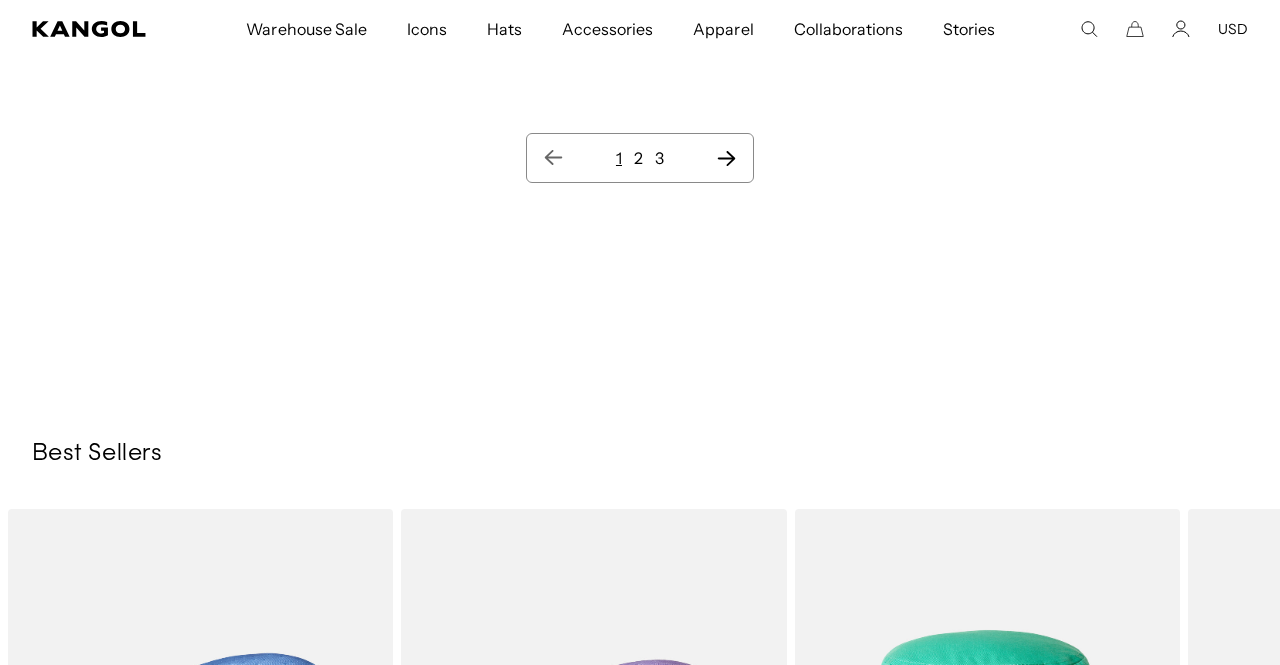 click on "2" at bounding box center (638, 158) 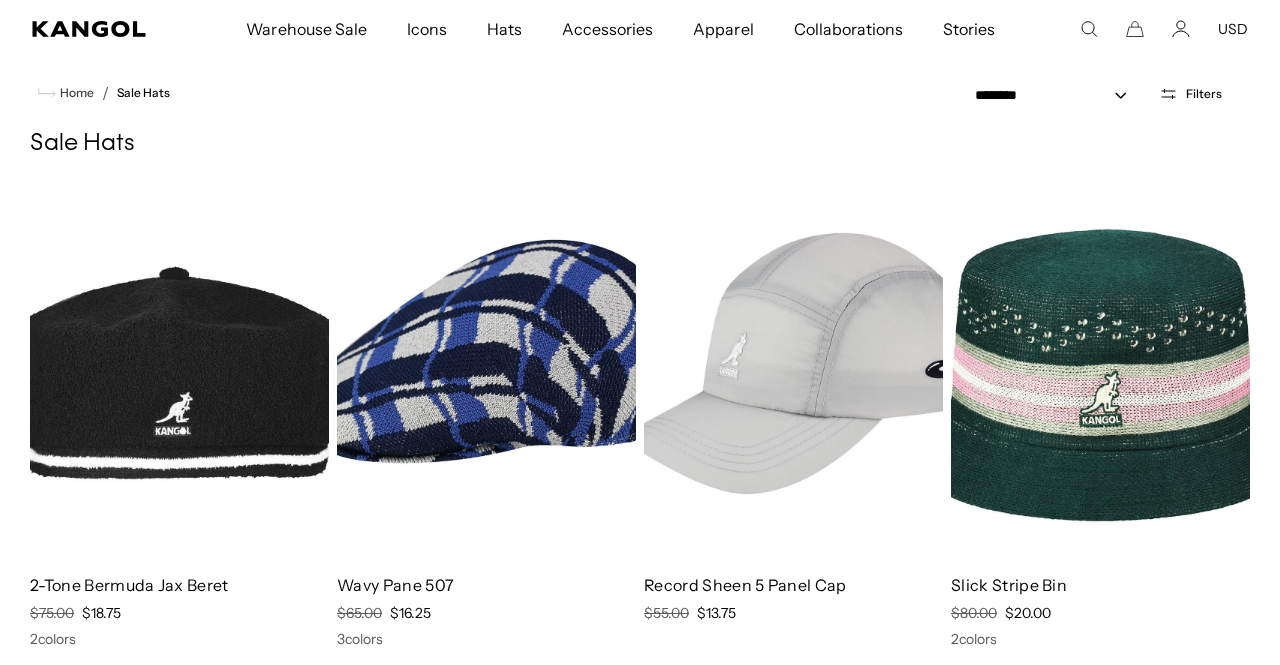 scroll, scrollTop: 0, scrollLeft: 0, axis: both 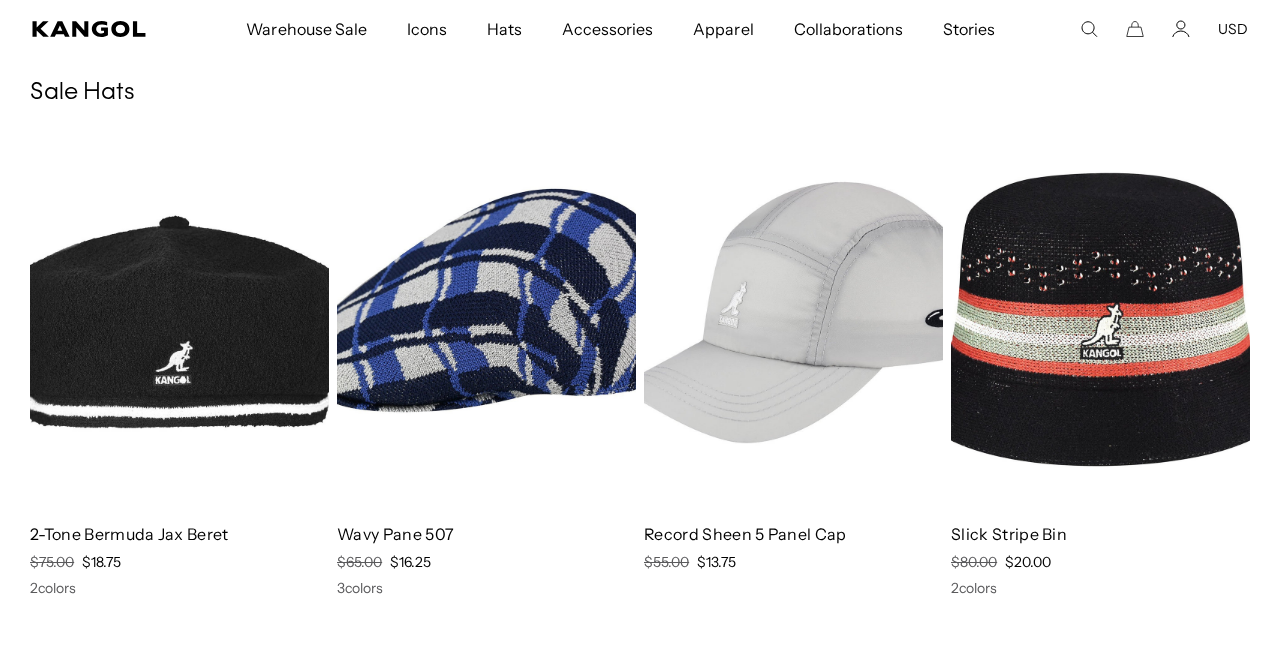 click at bounding box center (1100, 319) 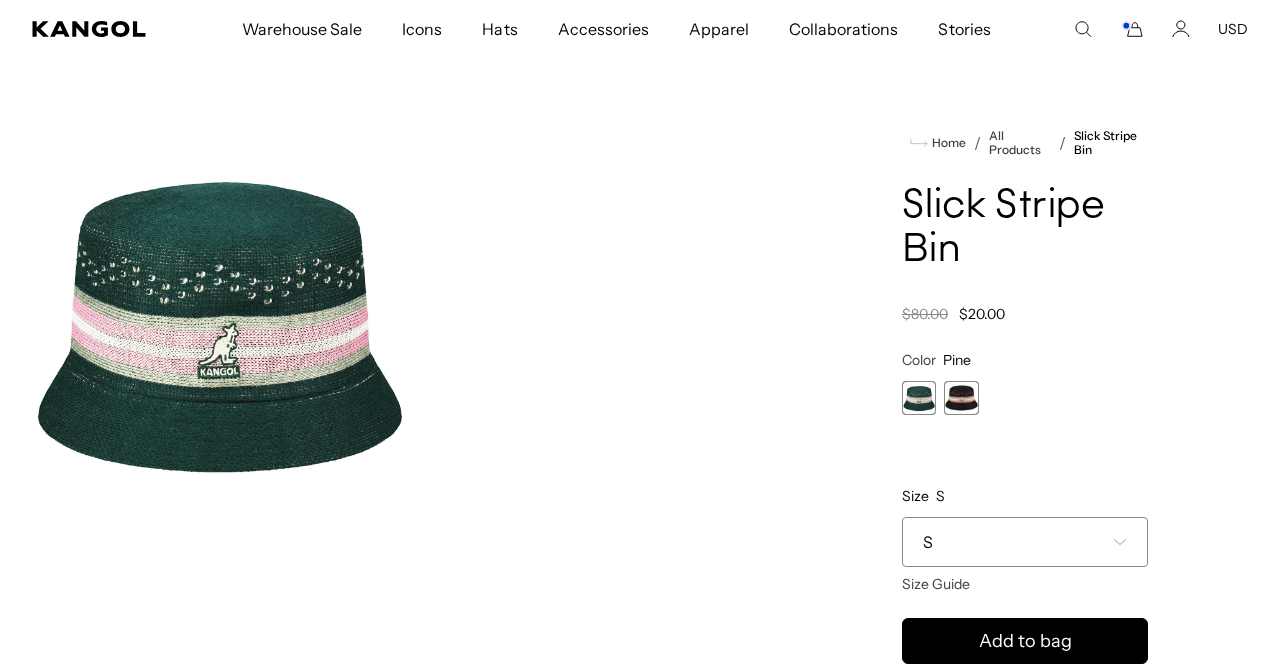 click on "S" at bounding box center (1025, 542) 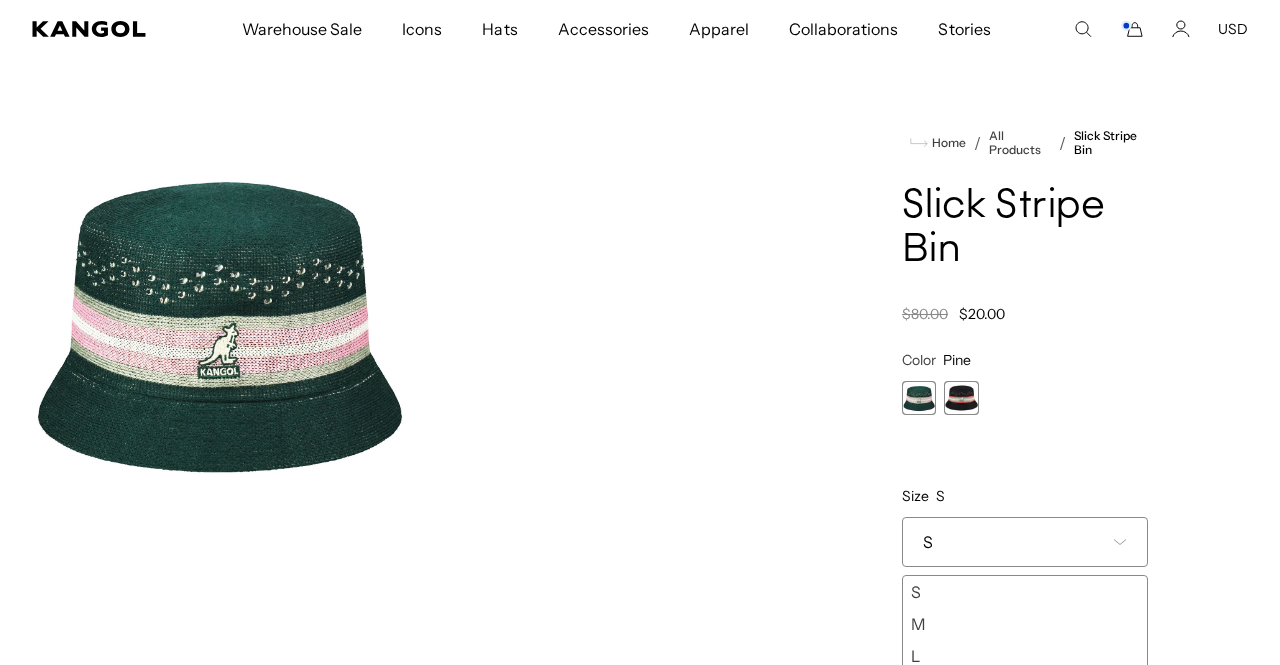 scroll, scrollTop: 41, scrollLeft: 0, axis: vertical 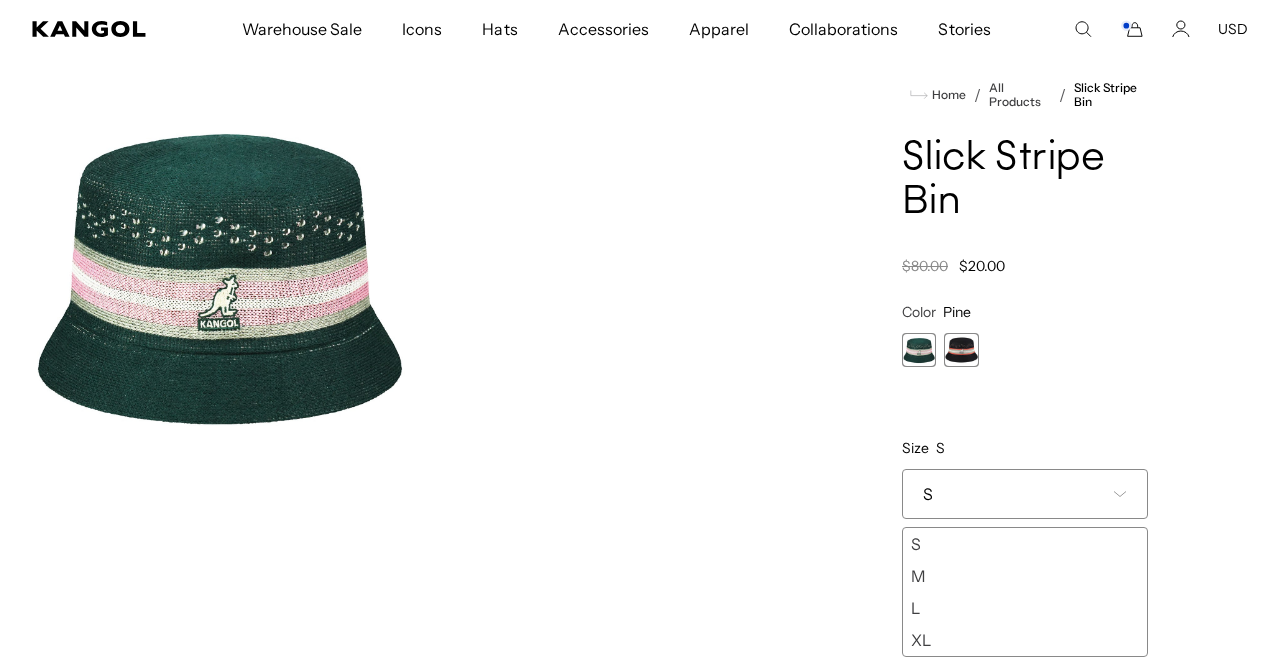 click on "S" at bounding box center (1025, 494) 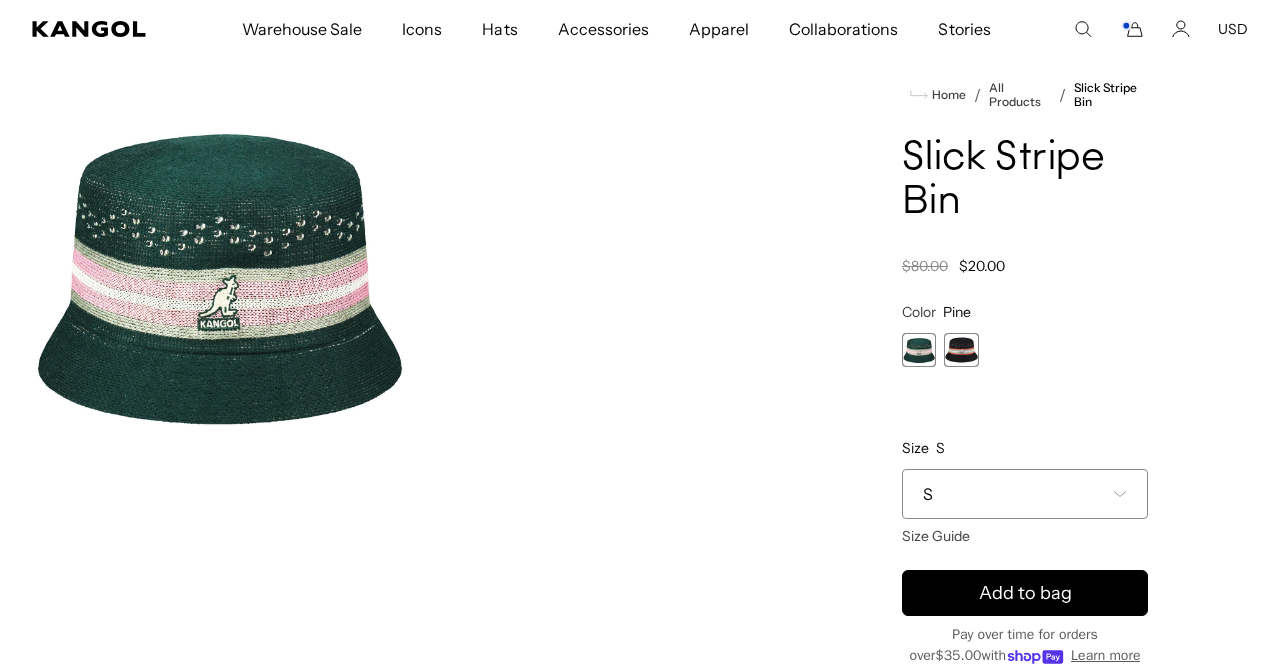 scroll, scrollTop: 0, scrollLeft: 0, axis: both 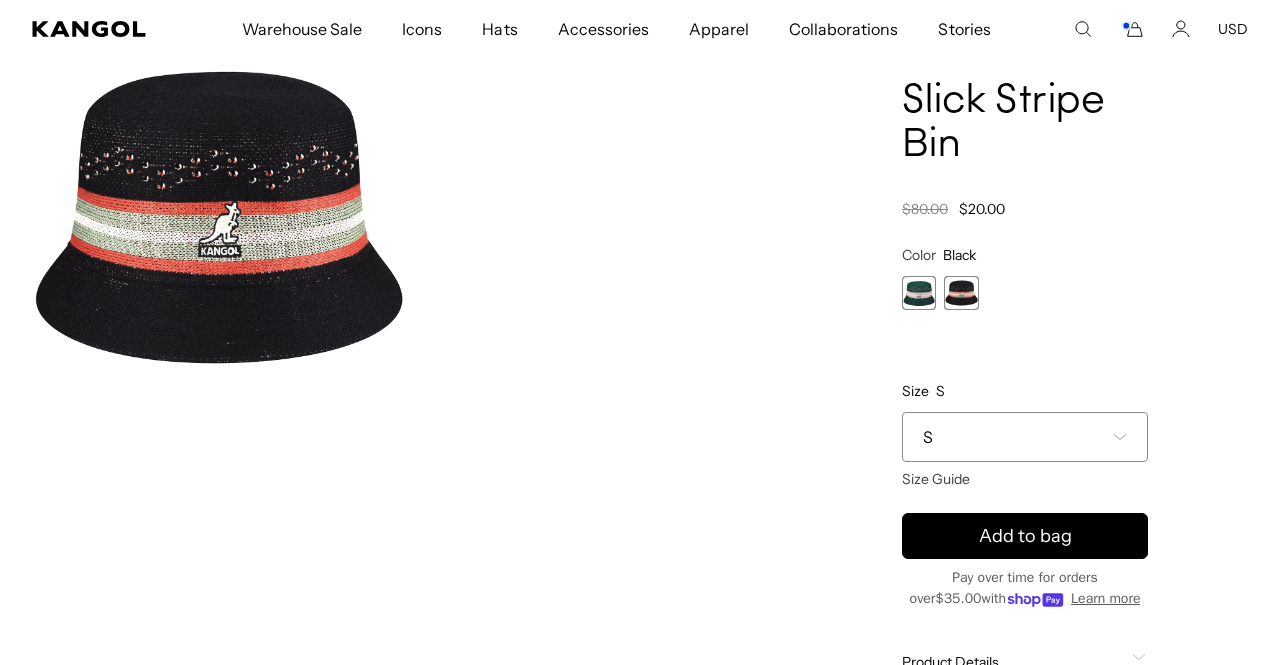 click on "S" at bounding box center [1025, 437] 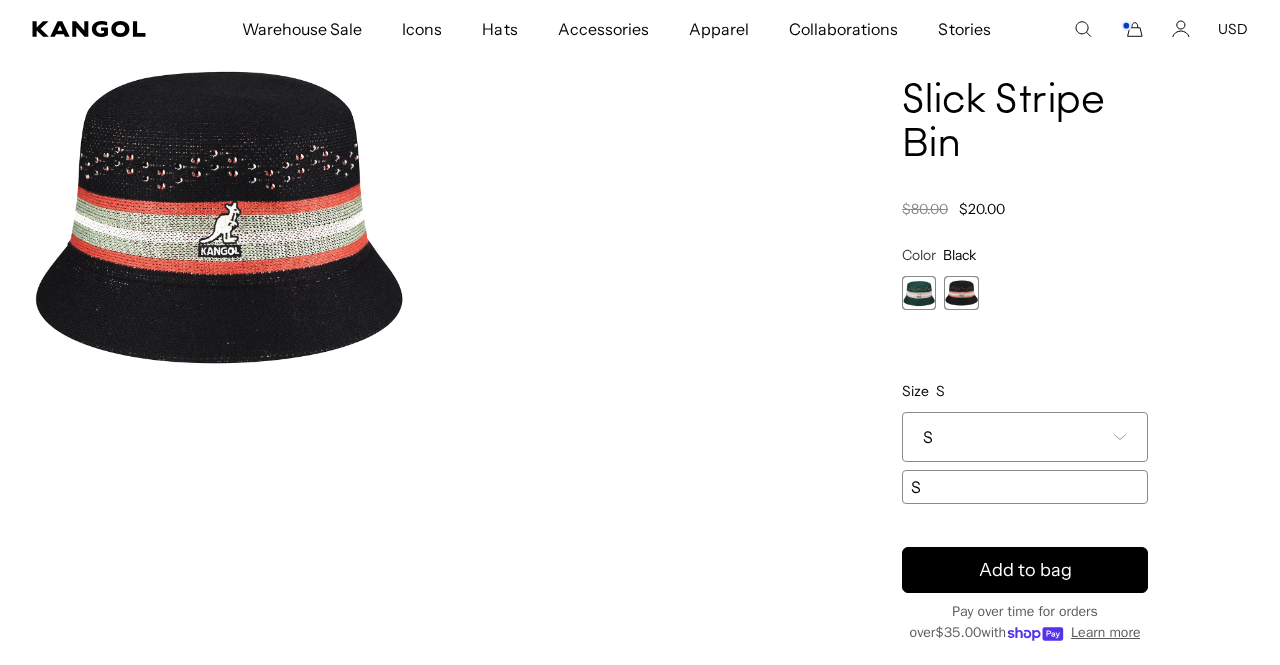 click on "S" at bounding box center [1025, 437] 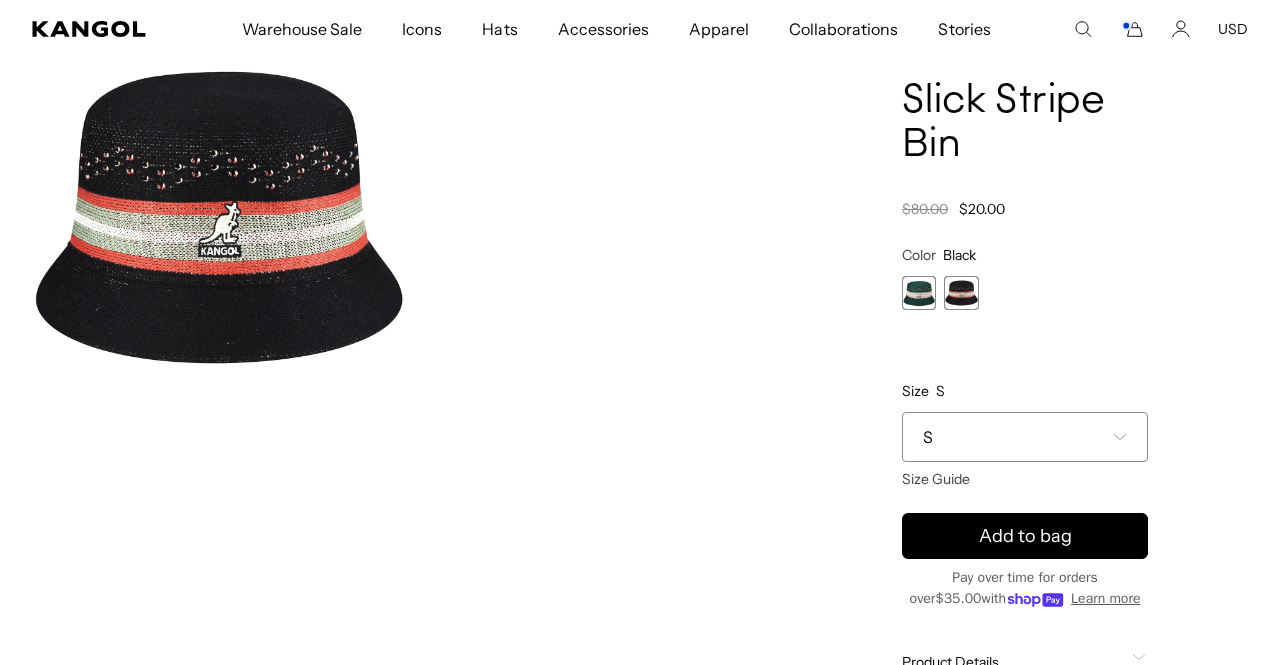 scroll, scrollTop: 0, scrollLeft: 0, axis: both 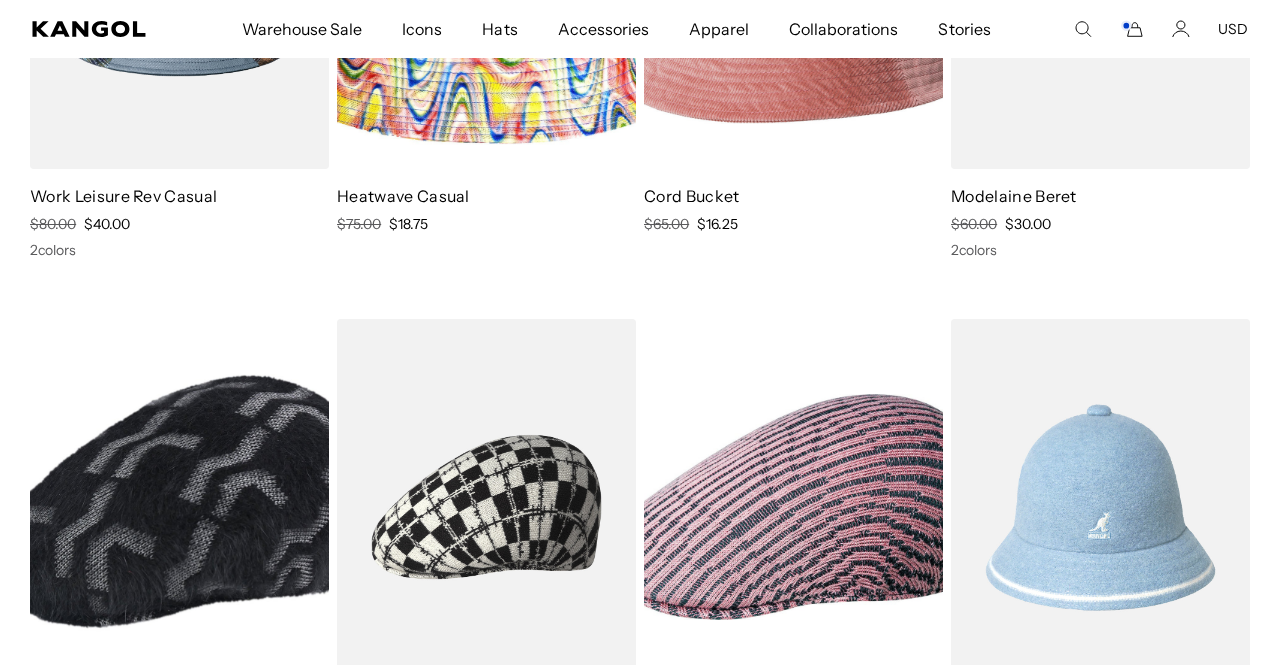click at bounding box center (793, -19) 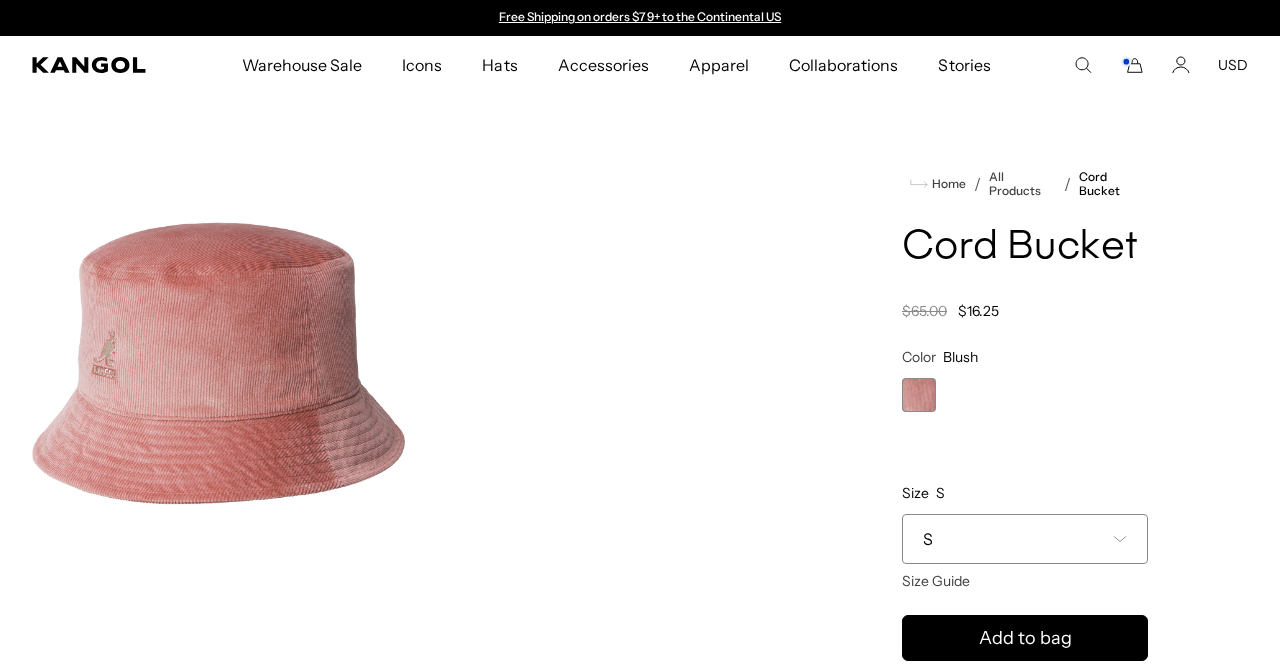 click on "S" at bounding box center (1025, 539) 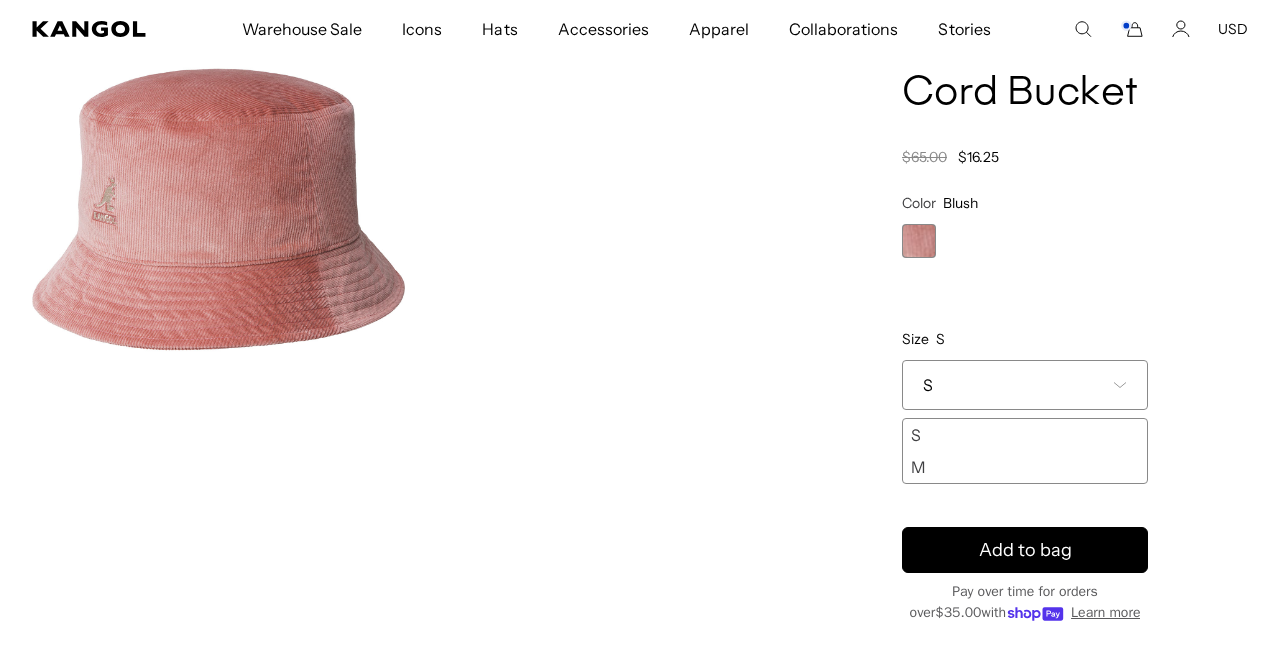 click on "S" at bounding box center [1025, 385] 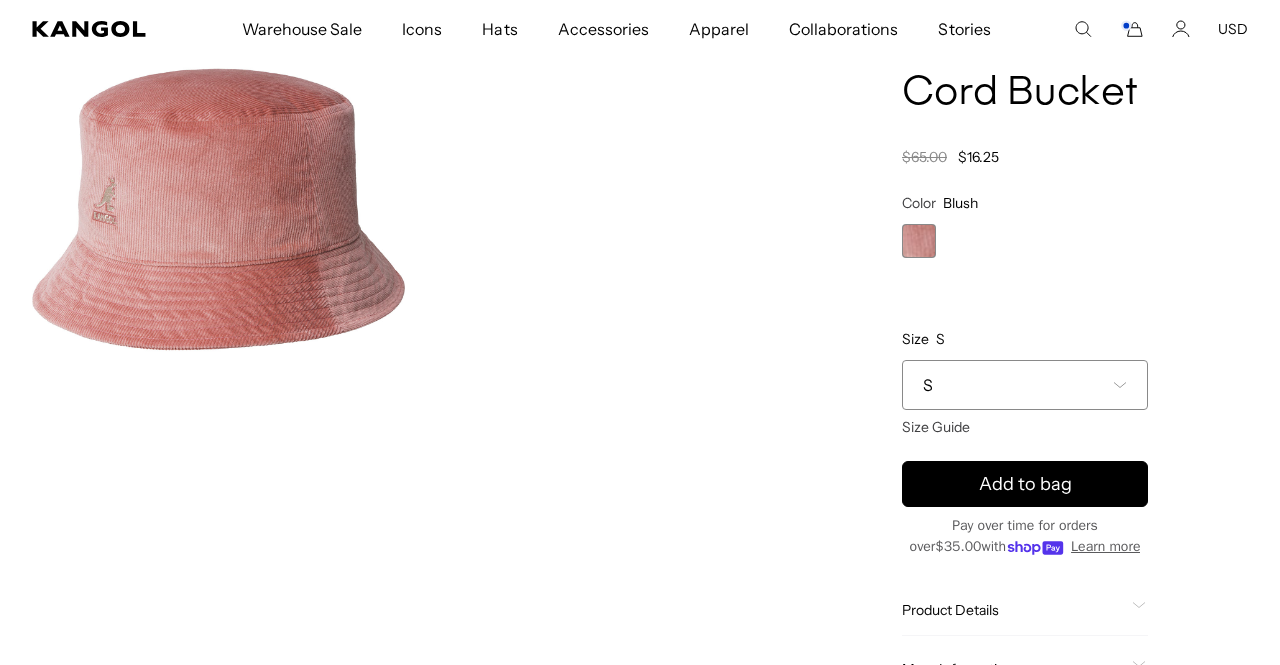 scroll, scrollTop: 154, scrollLeft: 0, axis: vertical 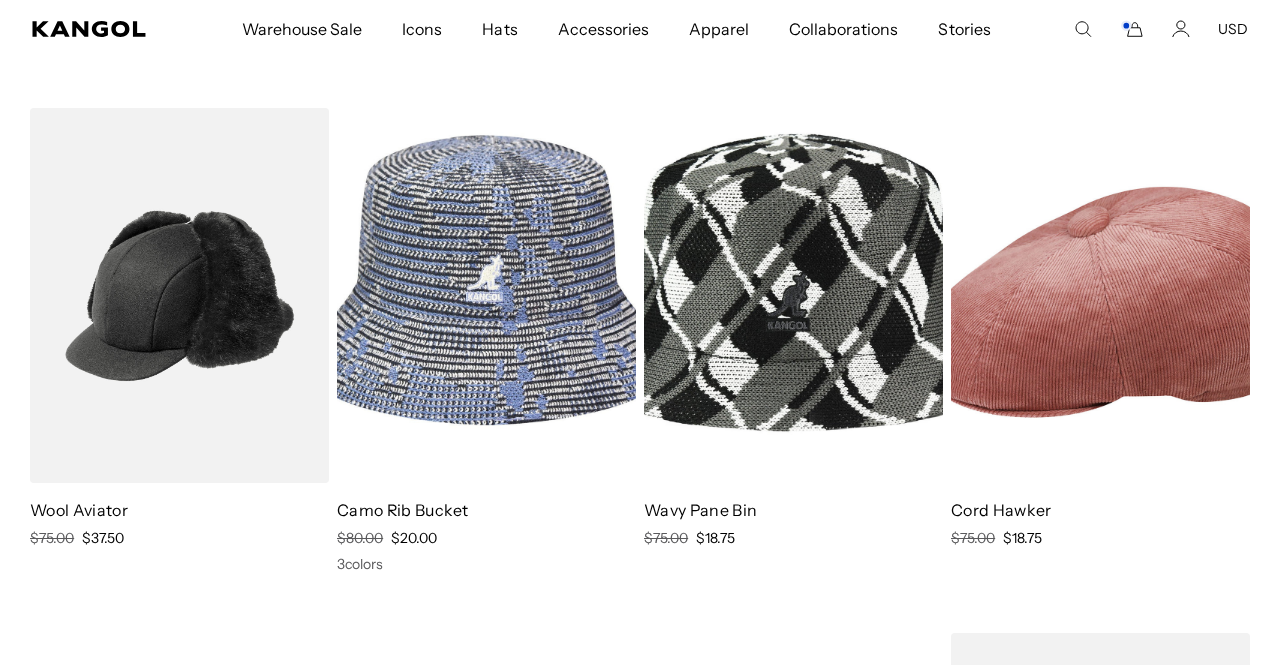 click at bounding box center (486, 295) 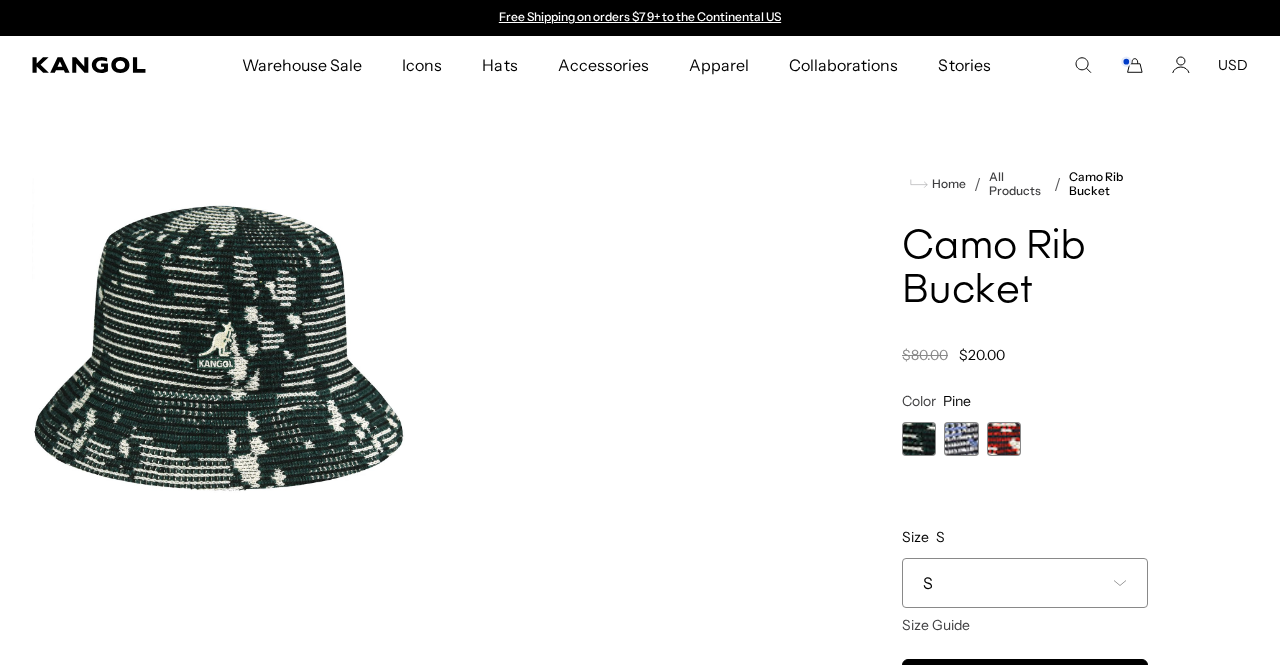 click at bounding box center (961, 439) 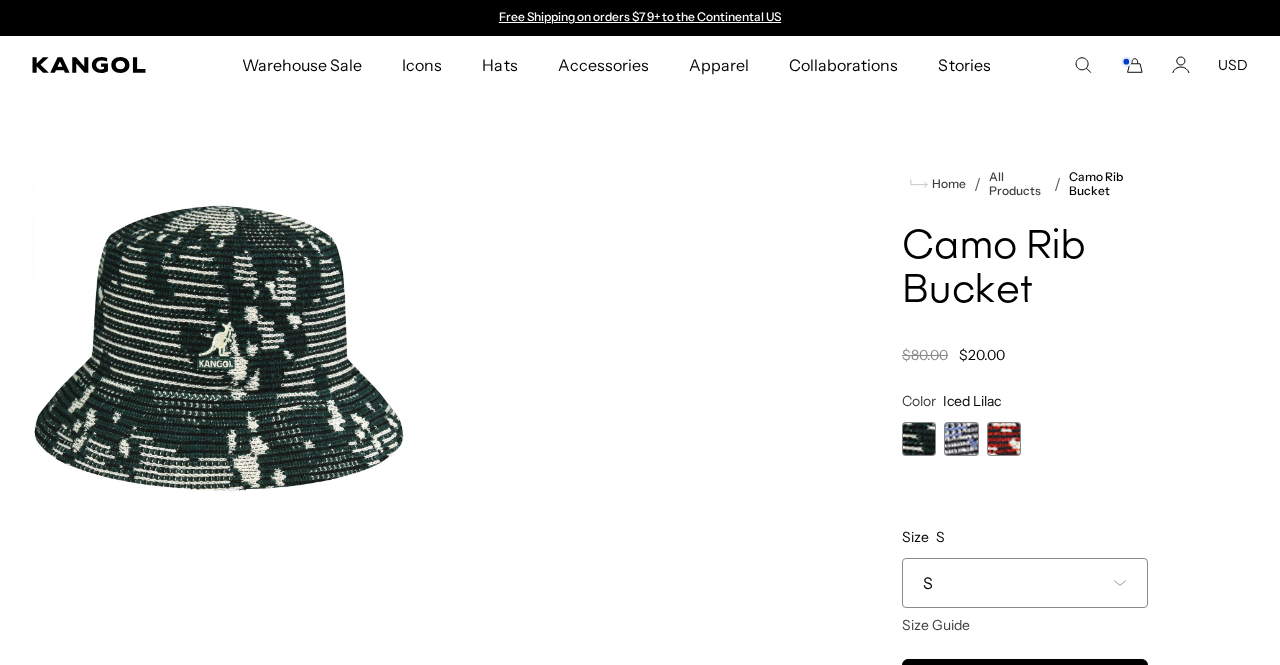 scroll, scrollTop: 0, scrollLeft: 0, axis: both 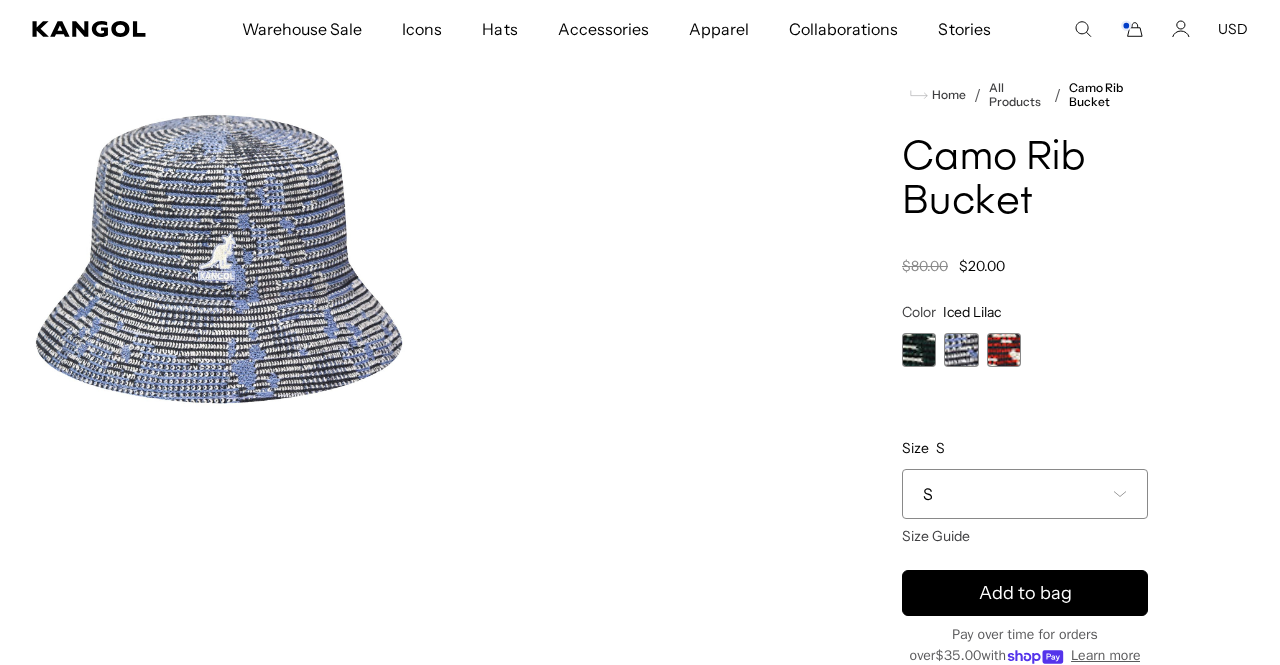 click on "S" at bounding box center (1025, 494) 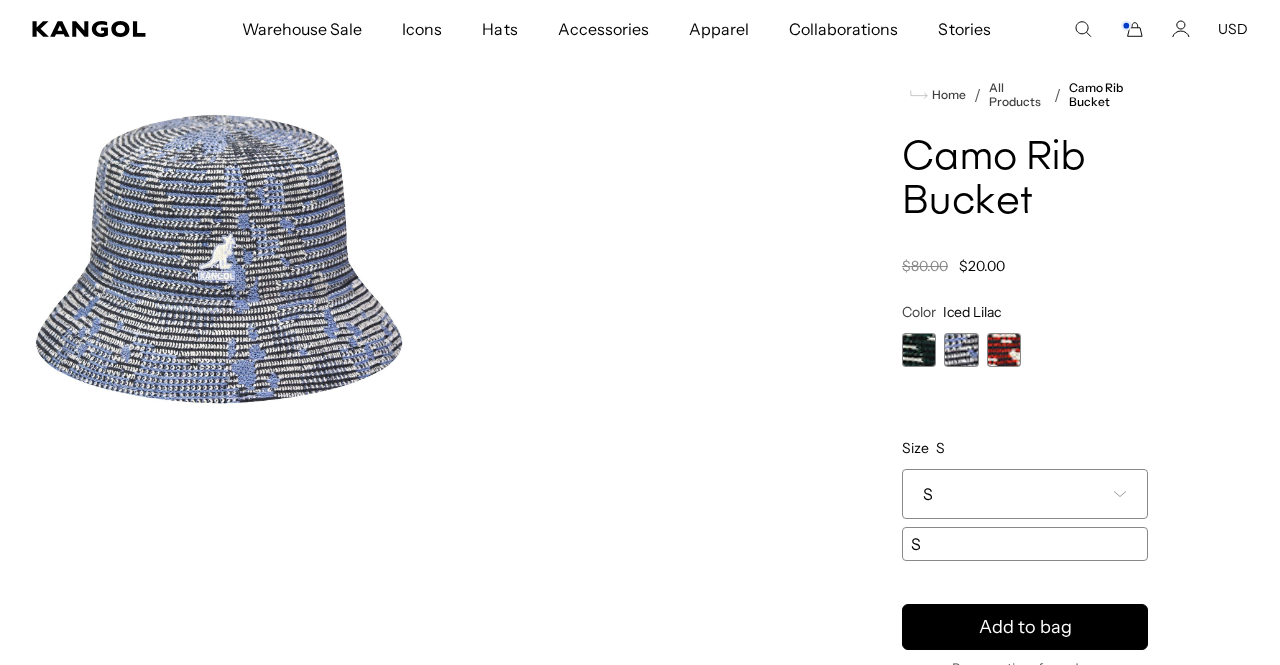 scroll, scrollTop: 0, scrollLeft: 0, axis: both 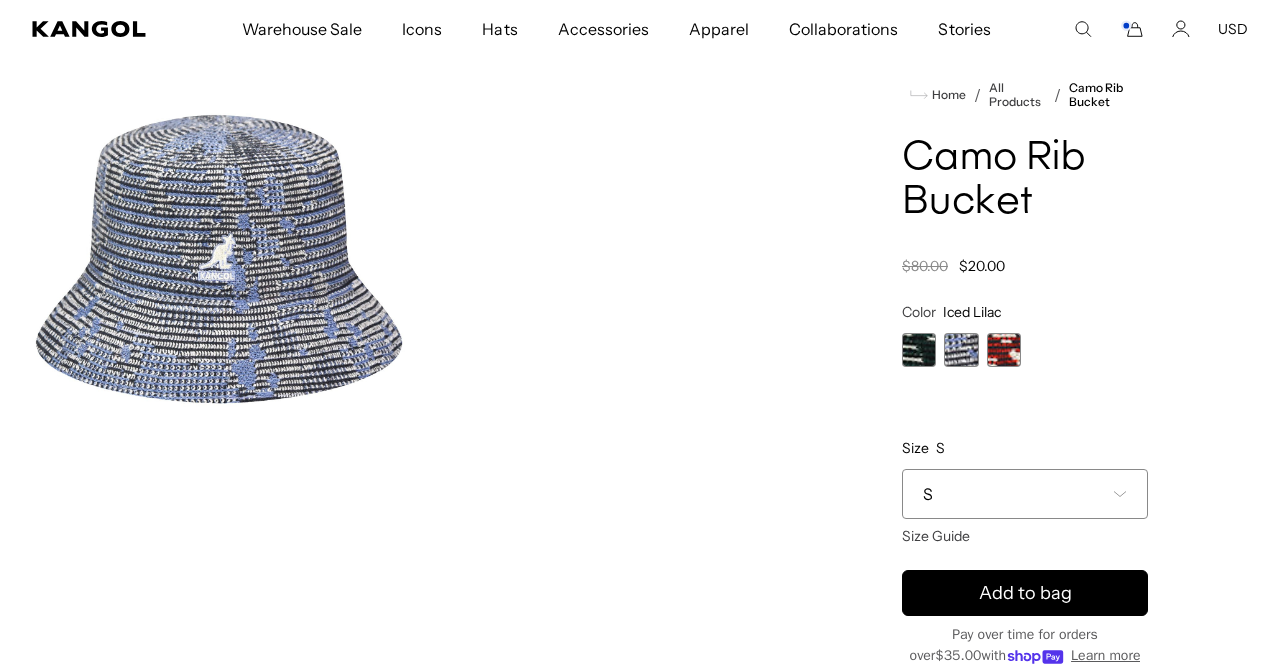 click at bounding box center (1004, 350) 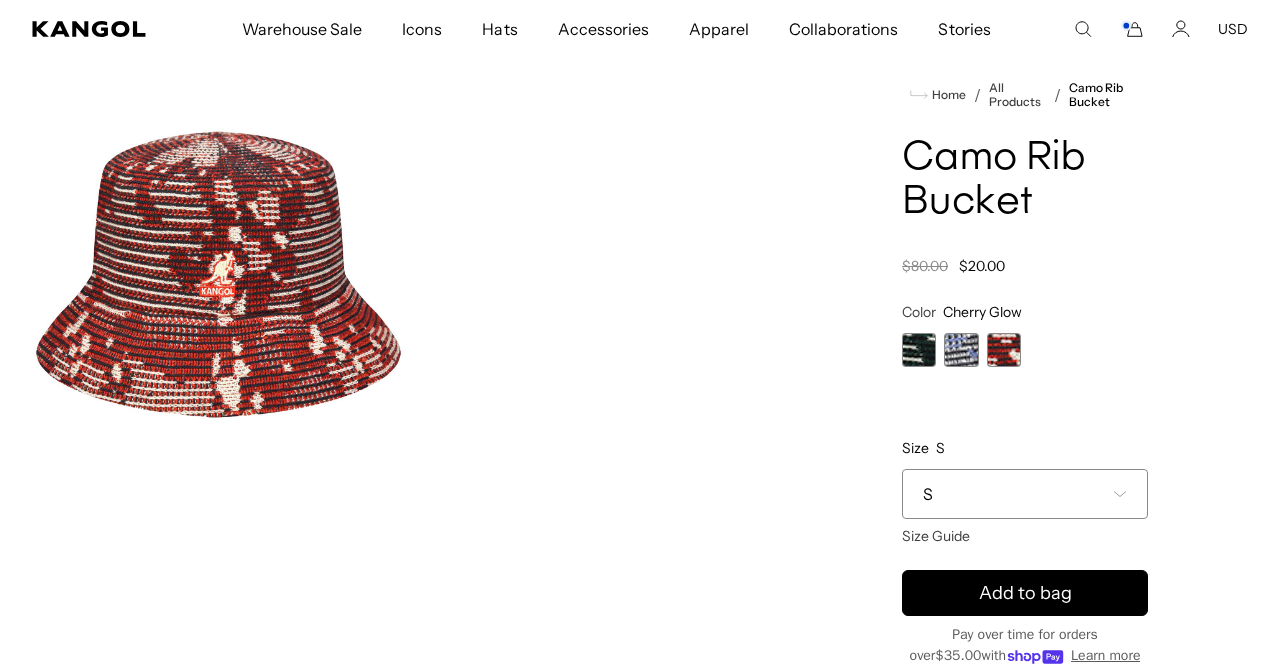 scroll, scrollTop: 0, scrollLeft: 412, axis: horizontal 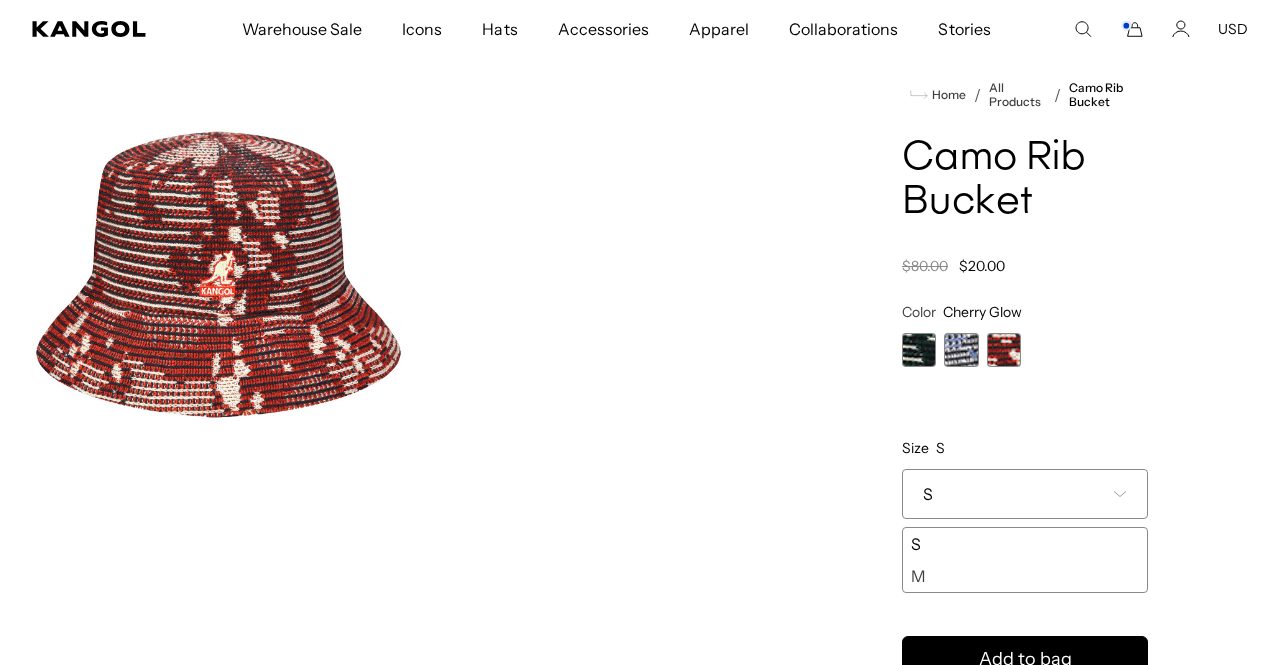 click on "S" at bounding box center [1025, 494] 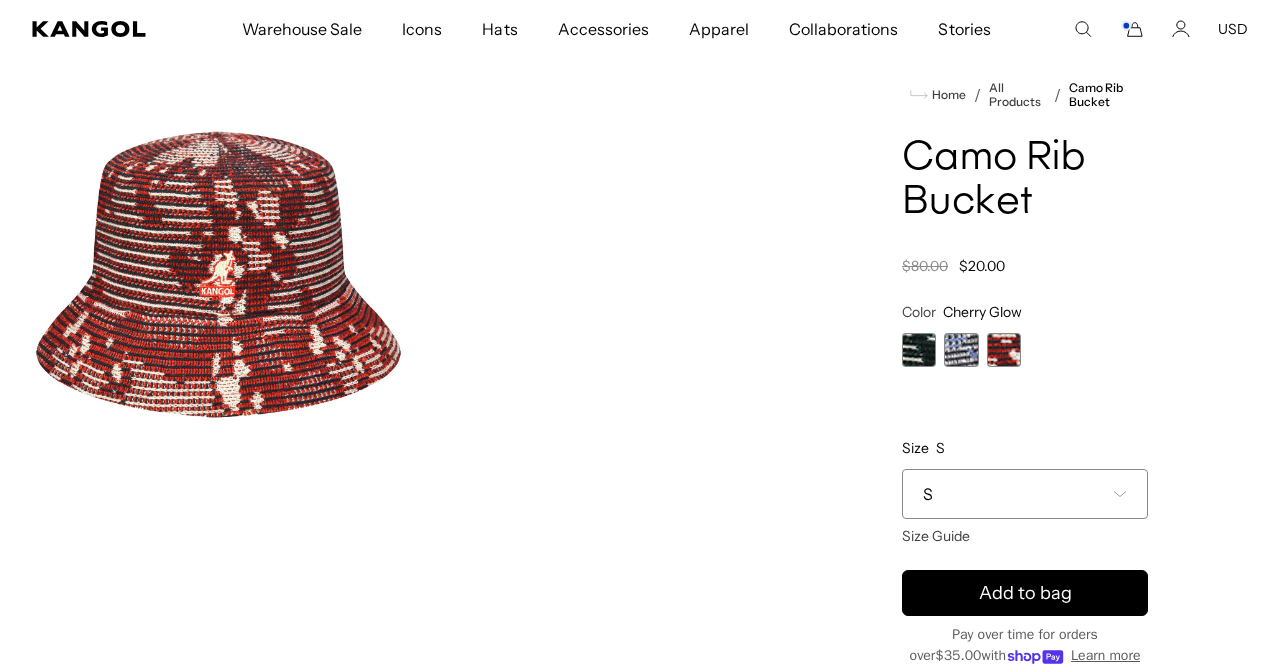click at bounding box center (919, 350) 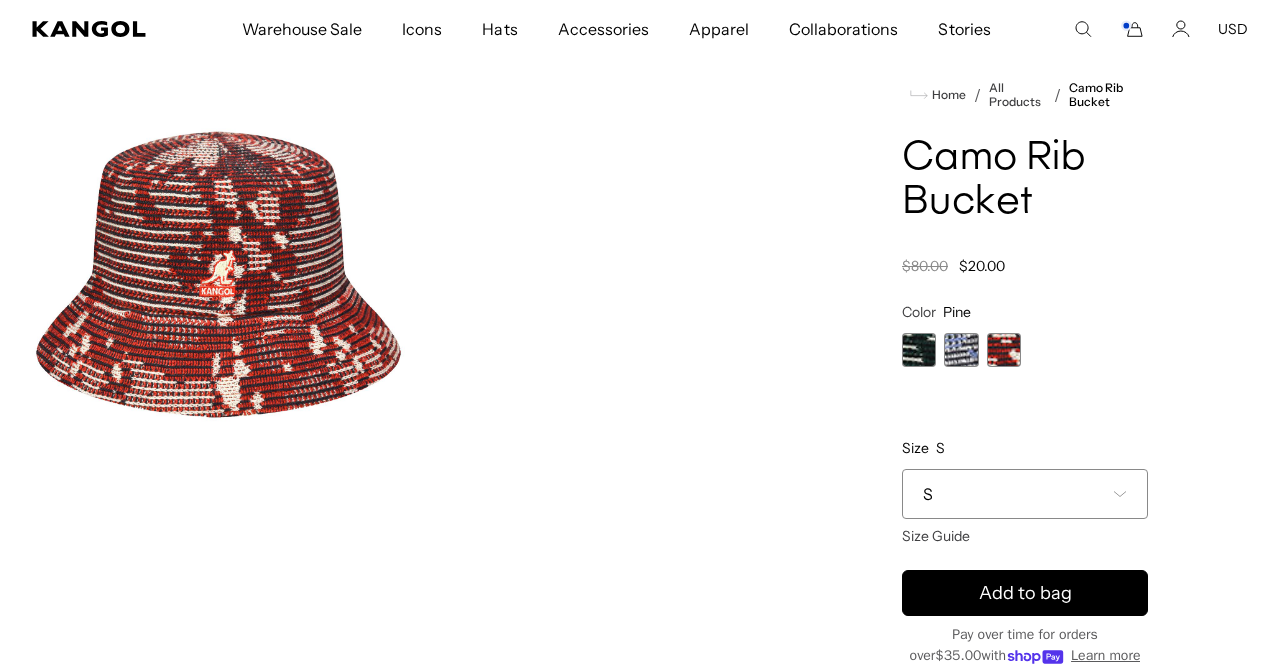 scroll, scrollTop: 0, scrollLeft: 0, axis: both 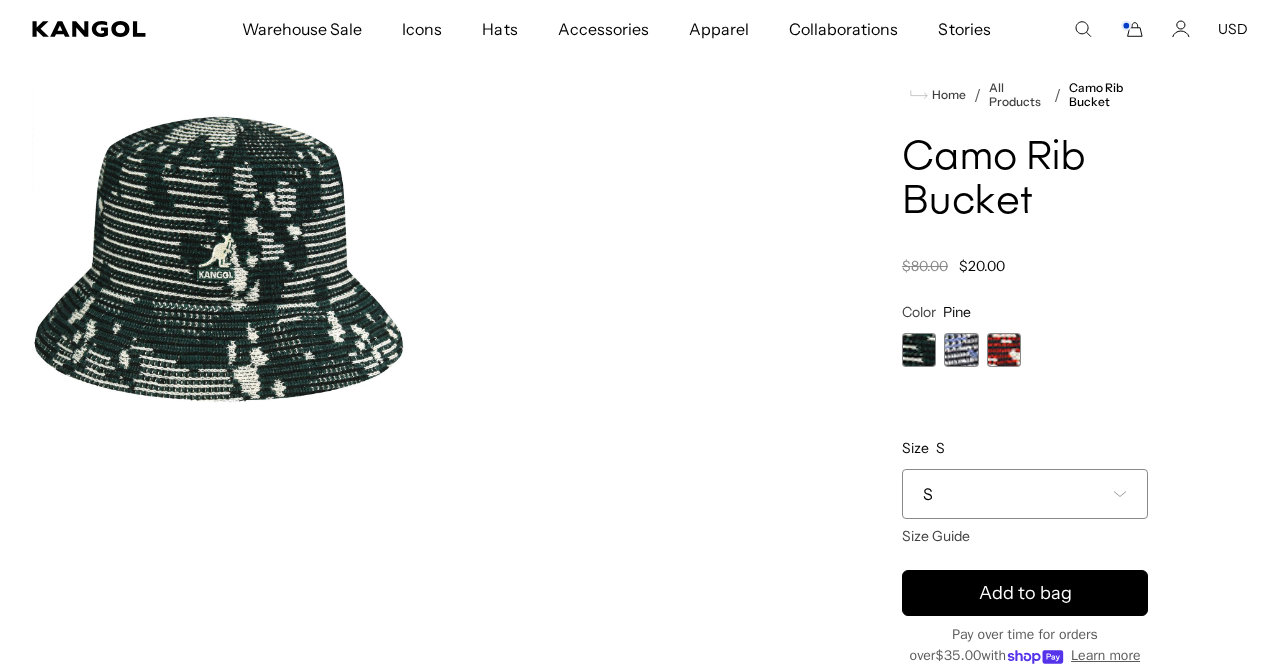 click on "S" at bounding box center (1025, 494) 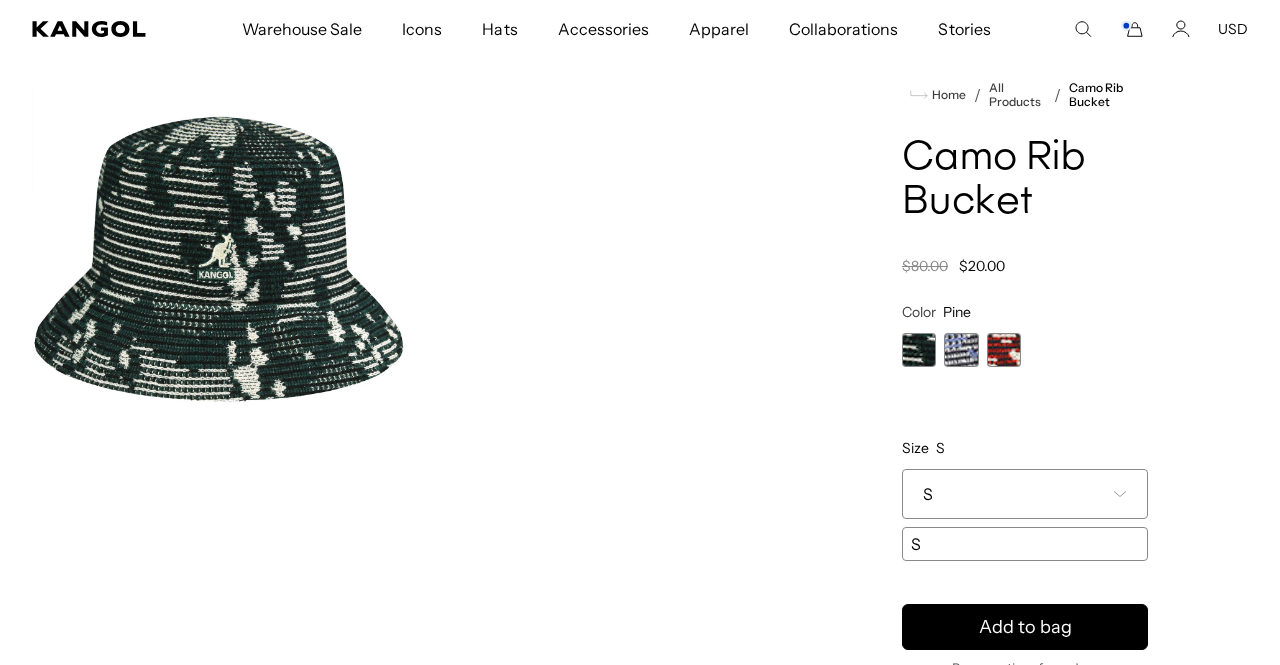 click on "S" at bounding box center [1025, 494] 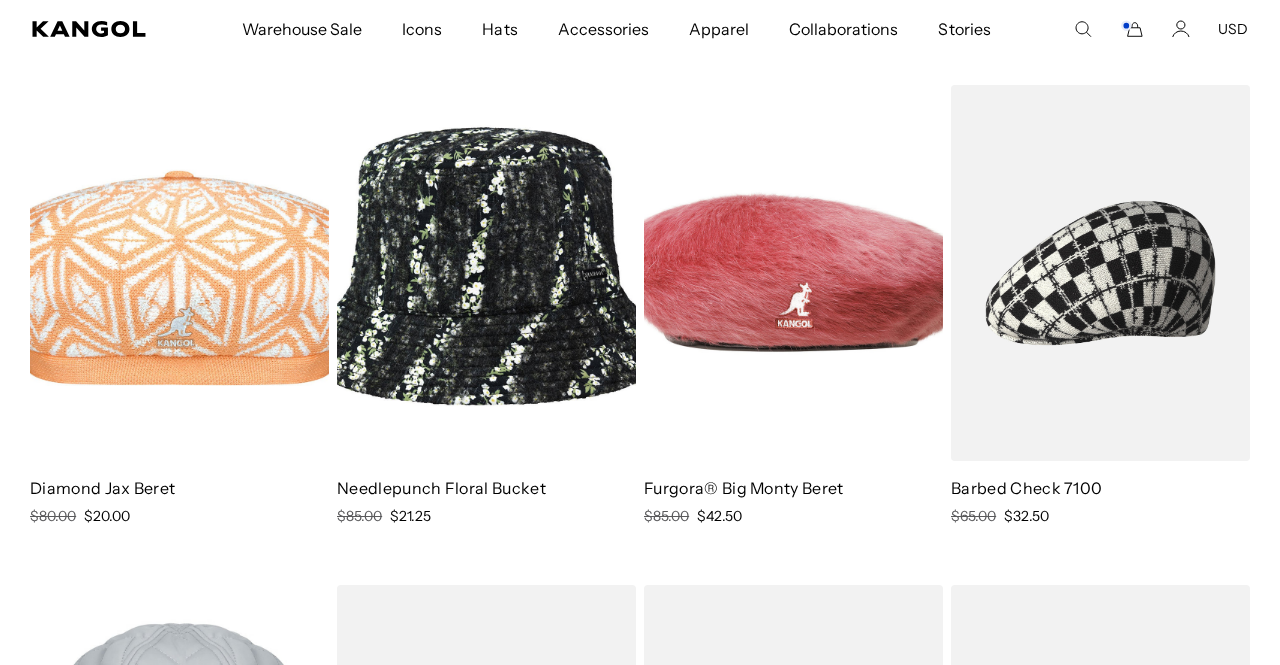 scroll, scrollTop: 9076, scrollLeft: 0, axis: vertical 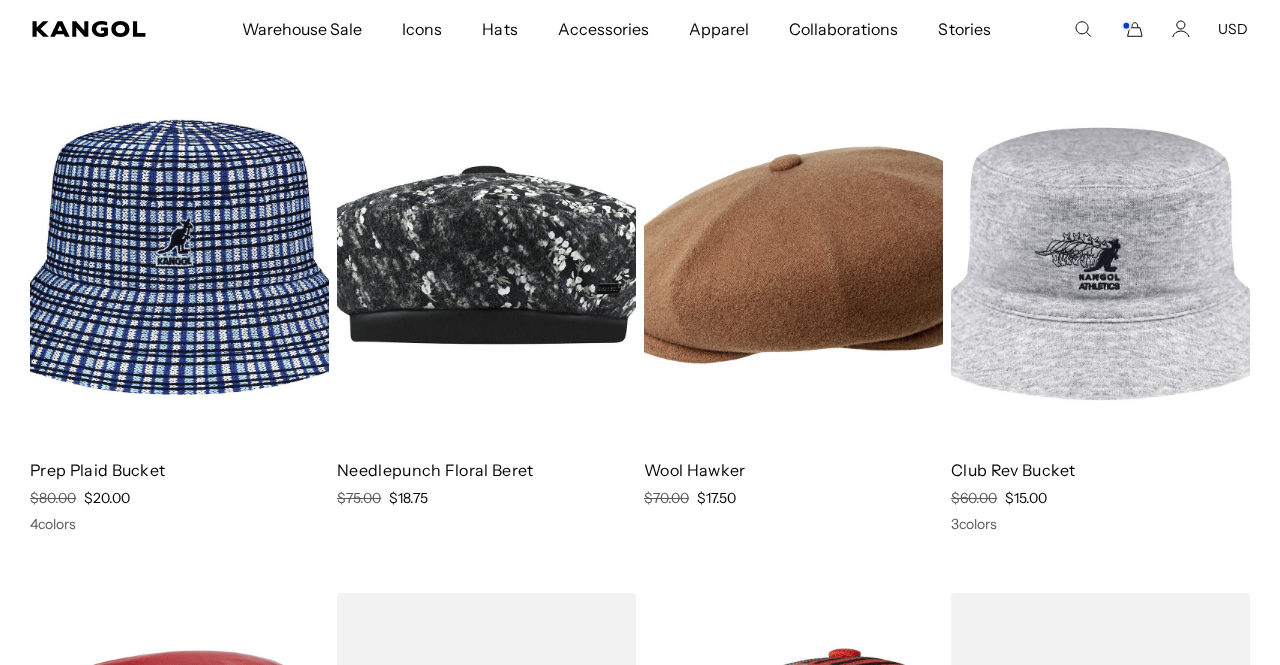 click at bounding box center [179, 254] 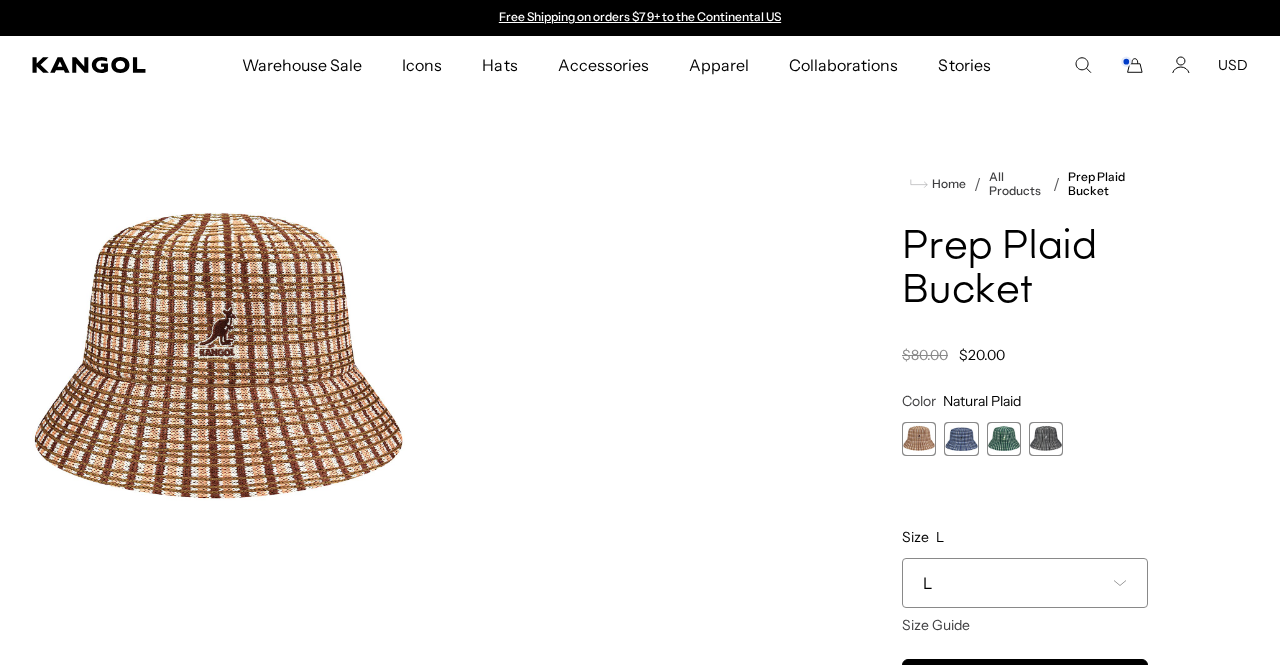 click on "L" at bounding box center (1025, 583) 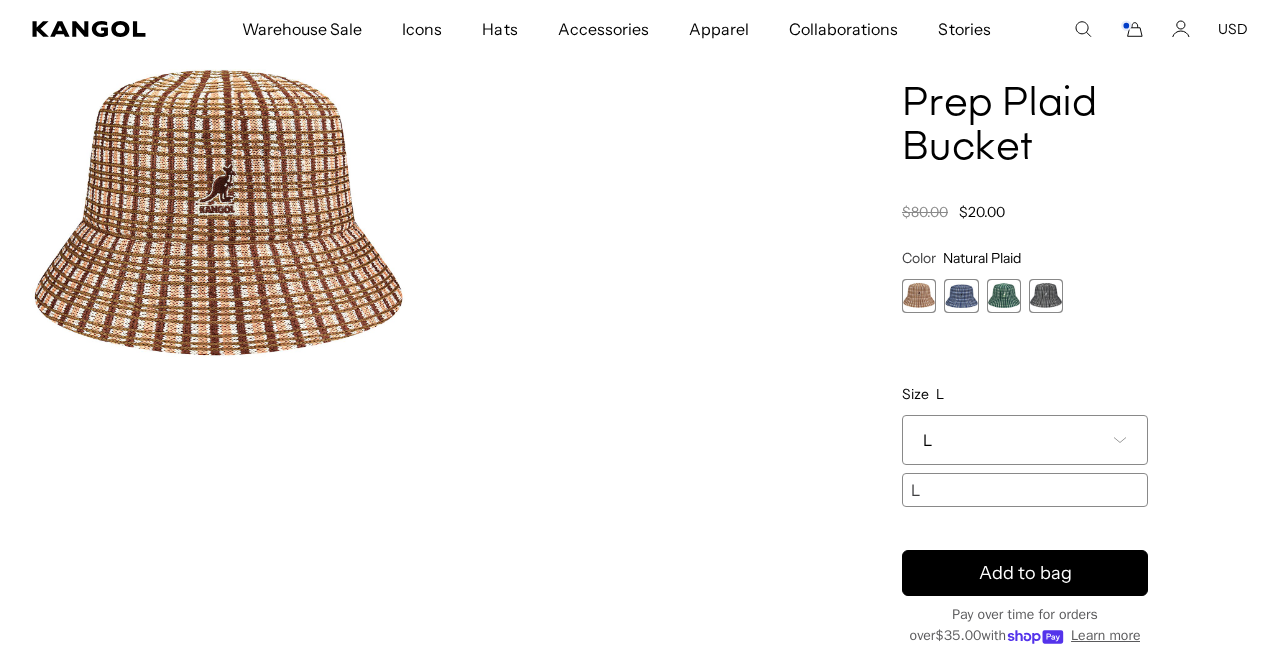 click on "L" at bounding box center (1025, 440) 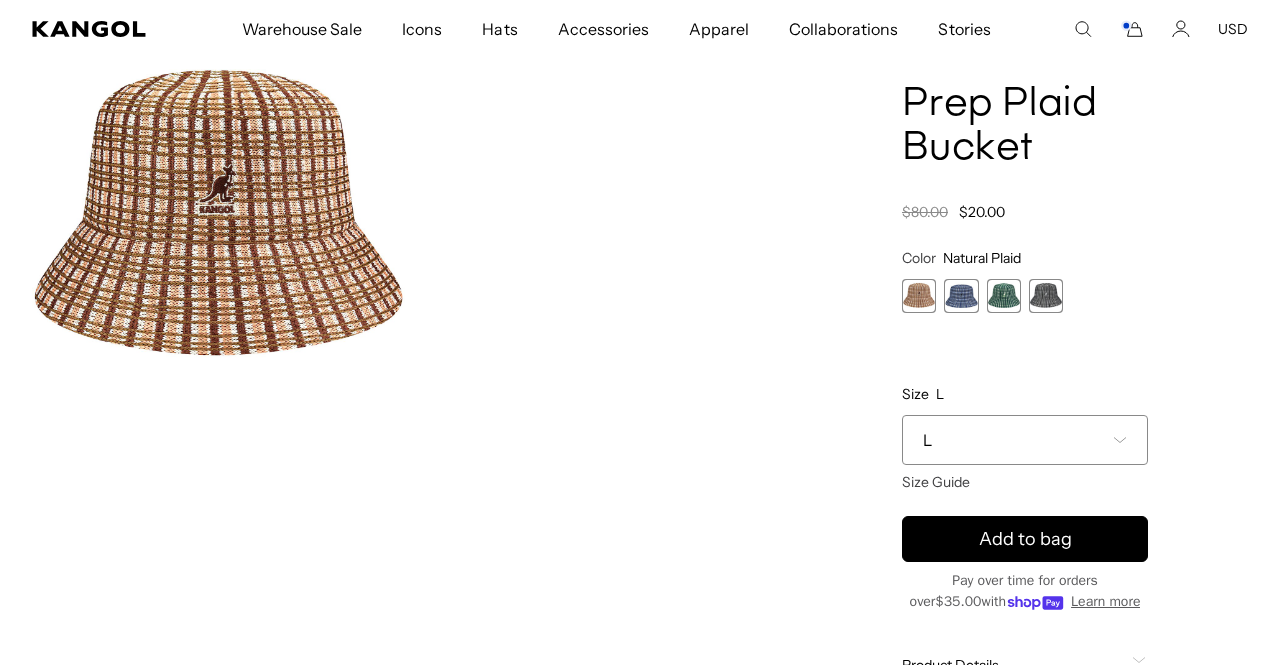 scroll, scrollTop: 143, scrollLeft: 0, axis: vertical 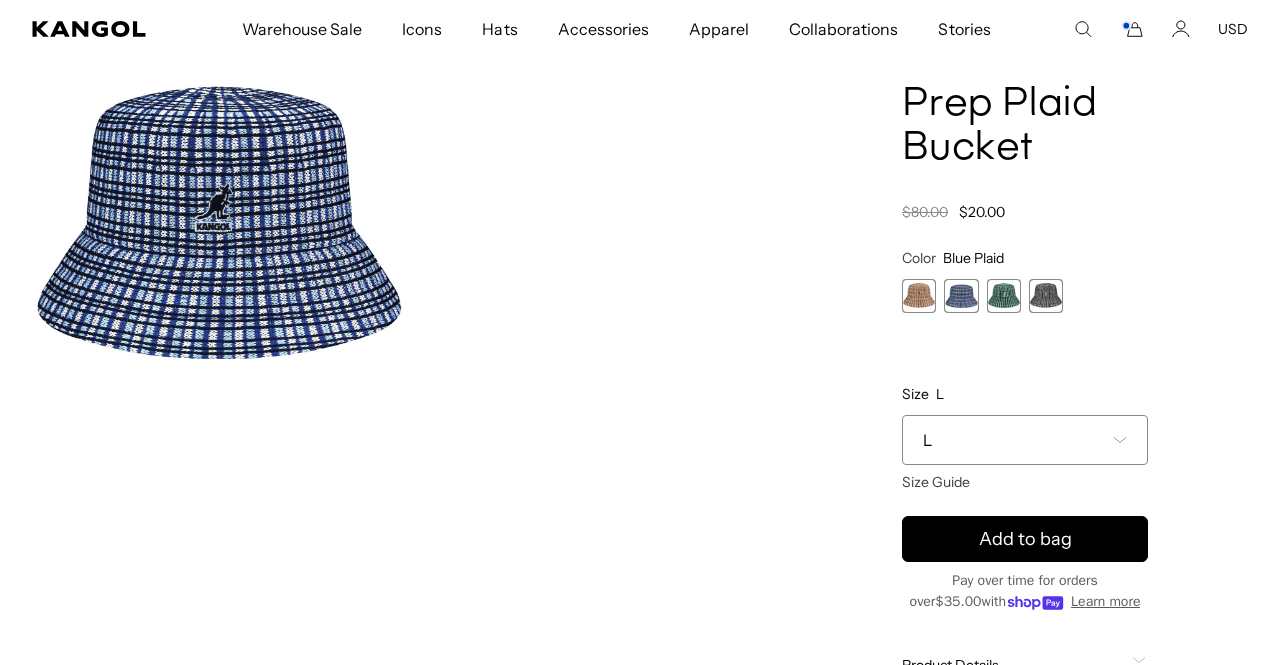 click on "L" at bounding box center [1025, 440] 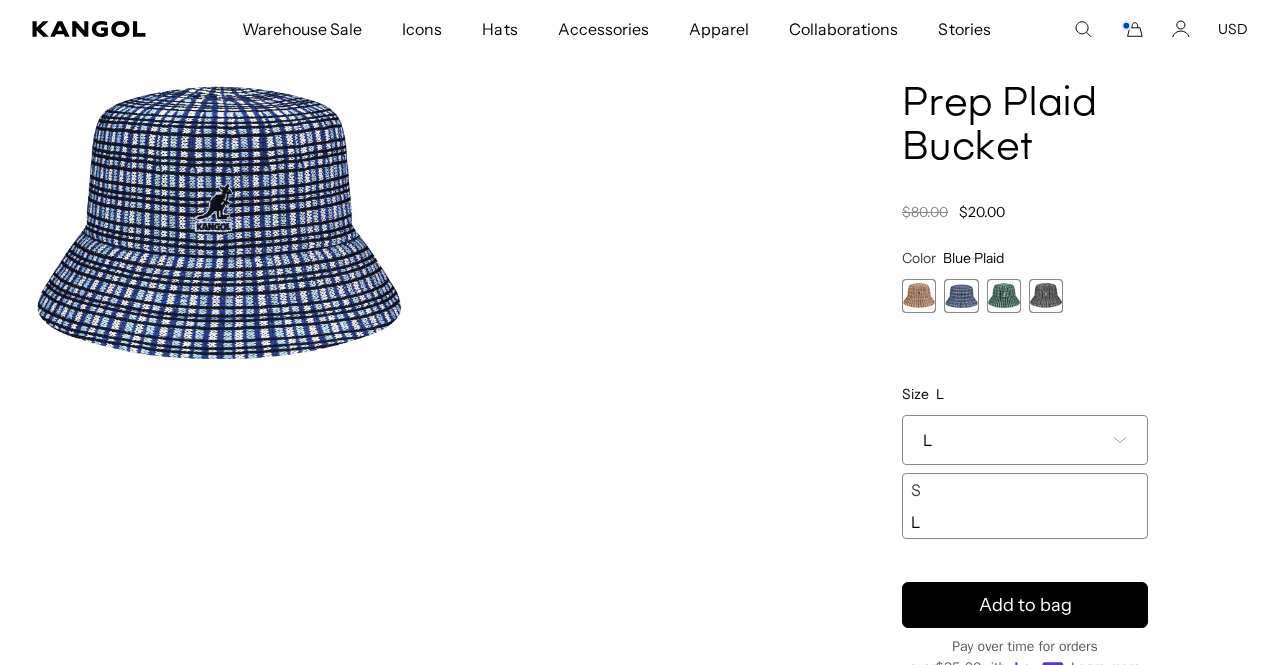 click on "L" at bounding box center [1025, 440] 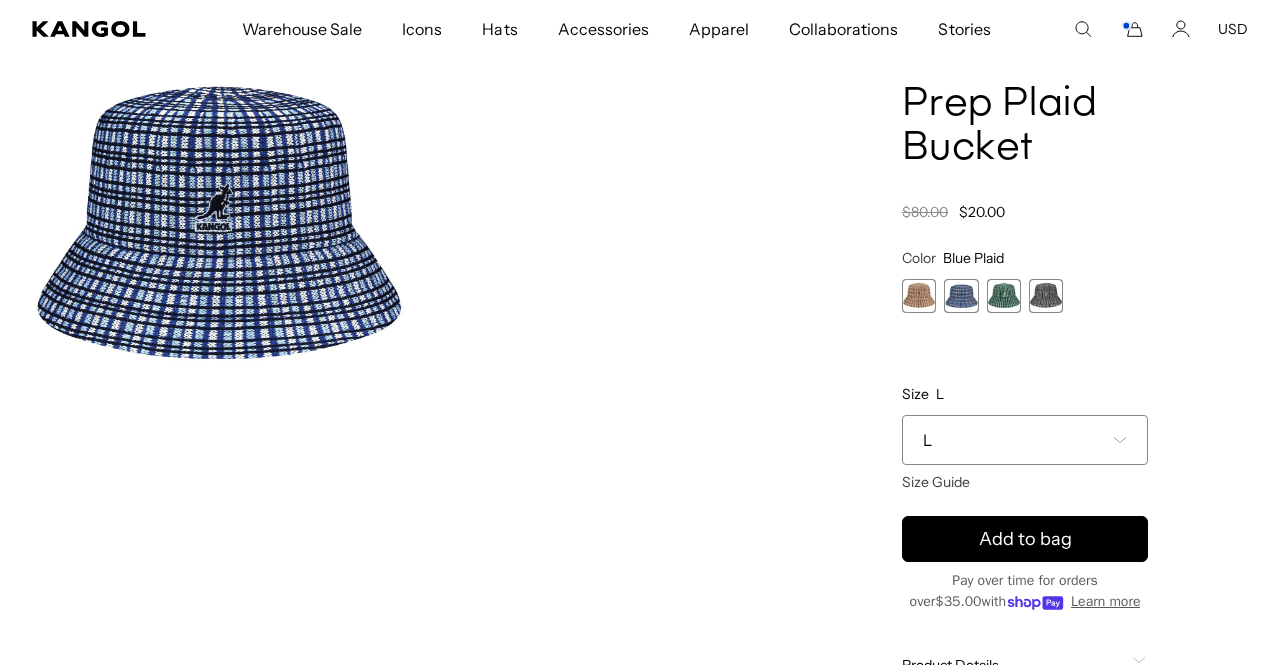 scroll, scrollTop: 0, scrollLeft: 0, axis: both 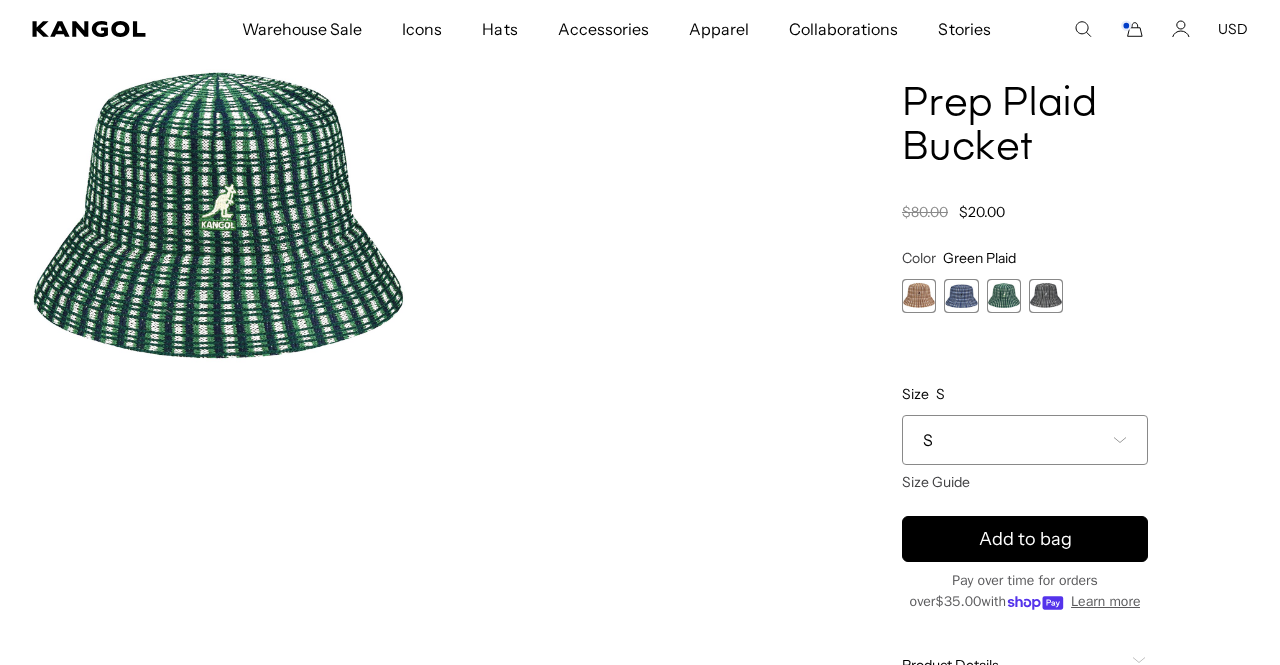 click on "S" at bounding box center (1025, 440) 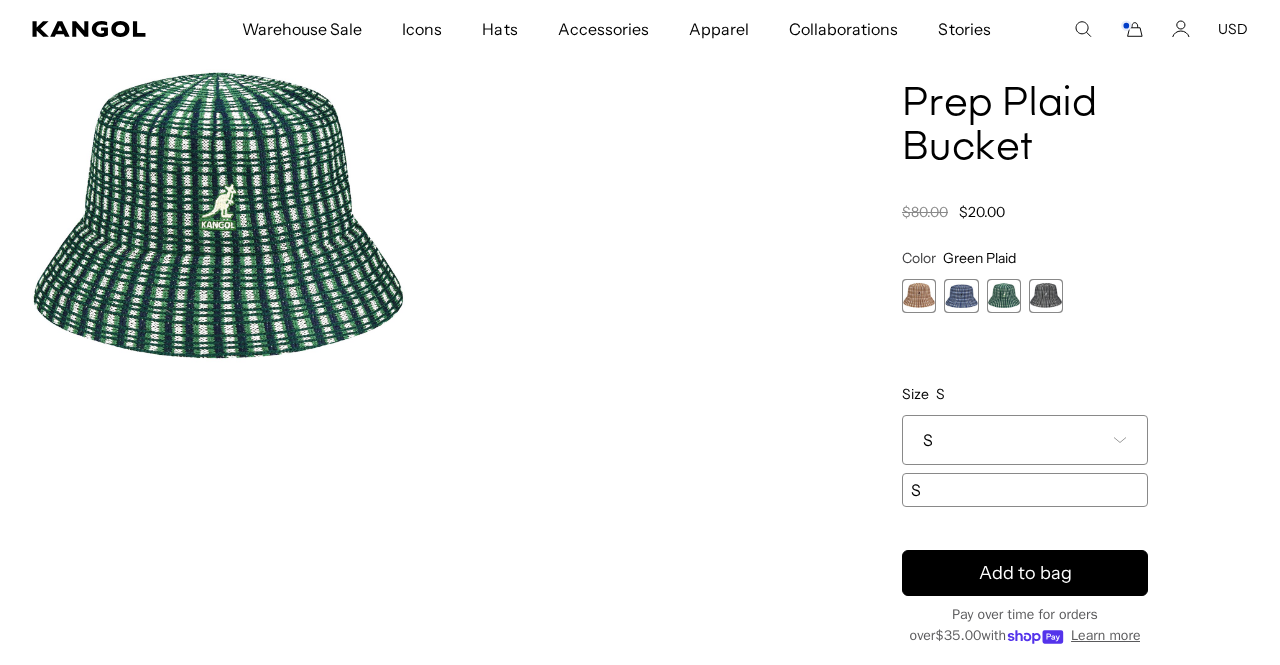 click on "S" at bounding box center [1025, 440] 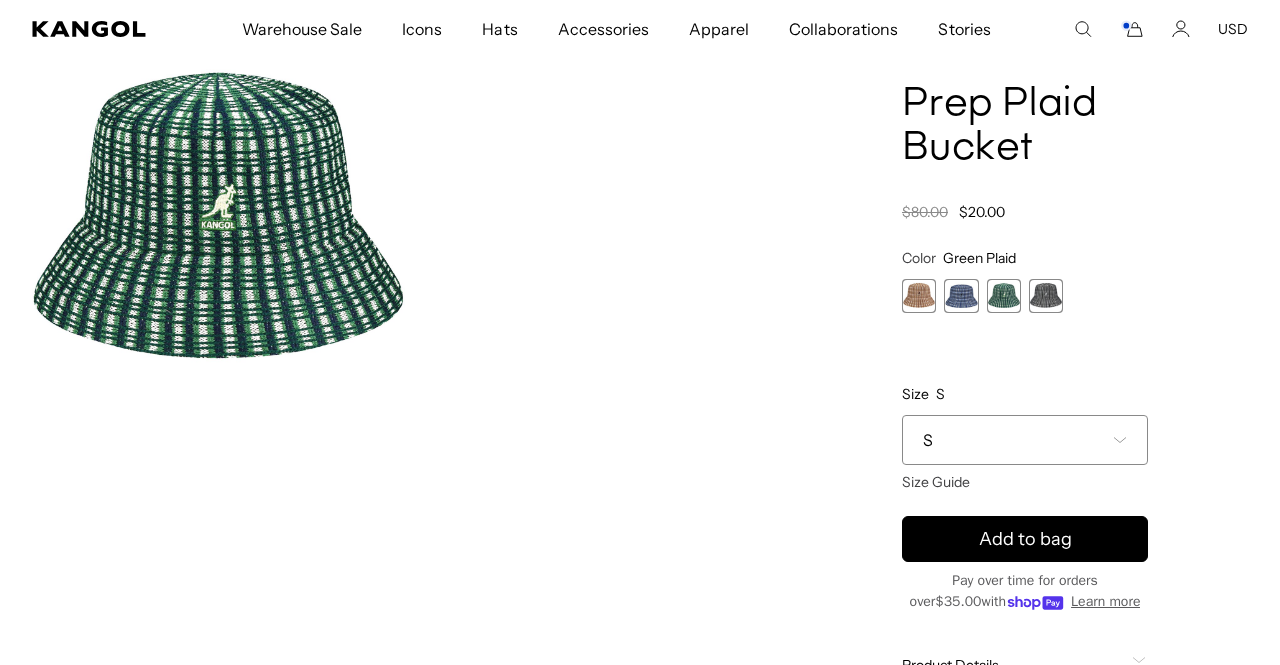 click at bounding box center (1046, 296) 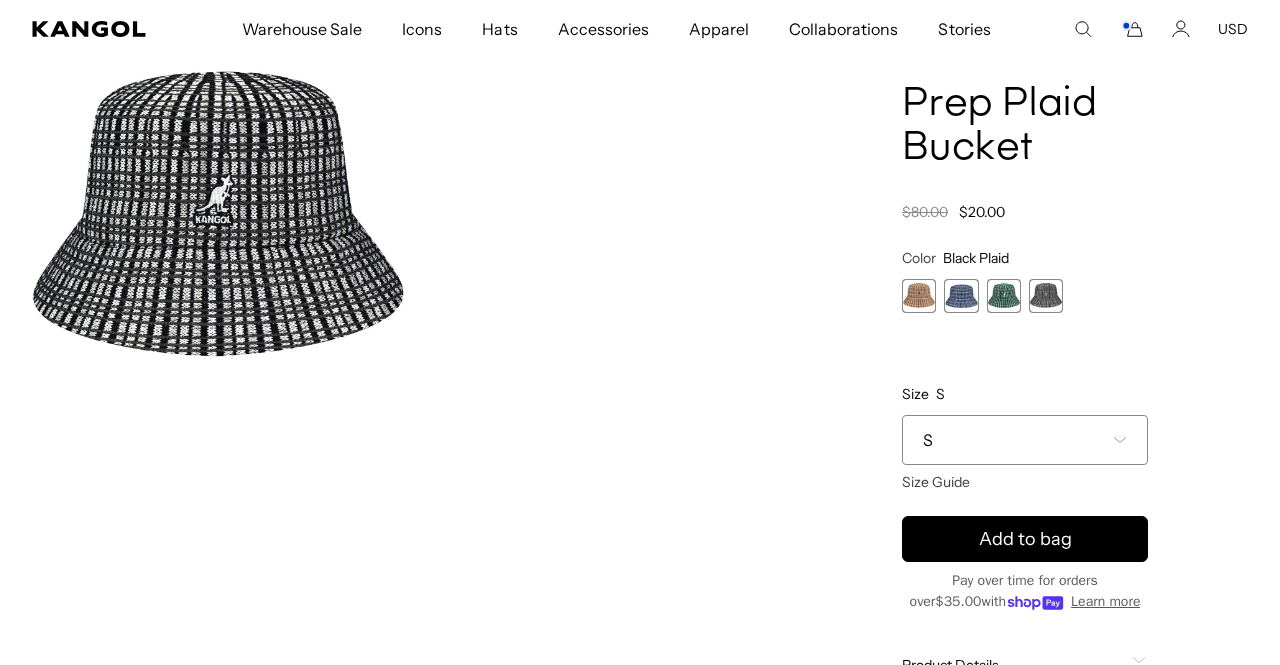 scroll, scrollTop: 0, scrollLeft: 0, axis: both 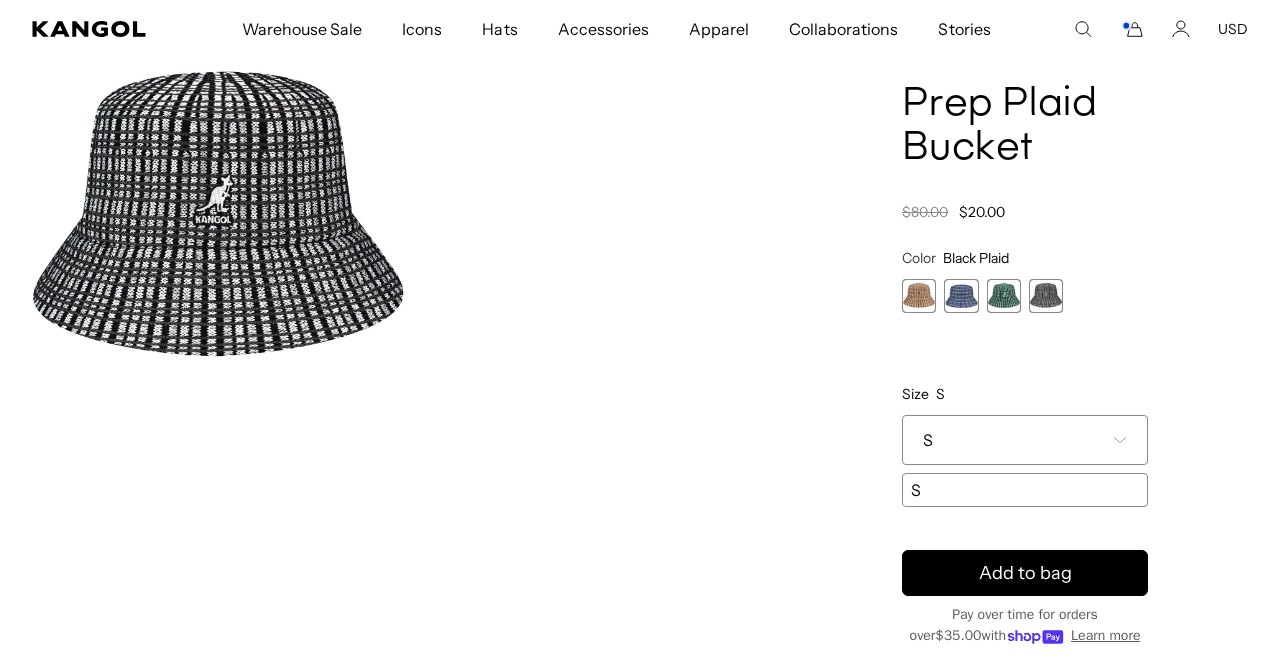 click on "S" at bounding box center (1025, 440) 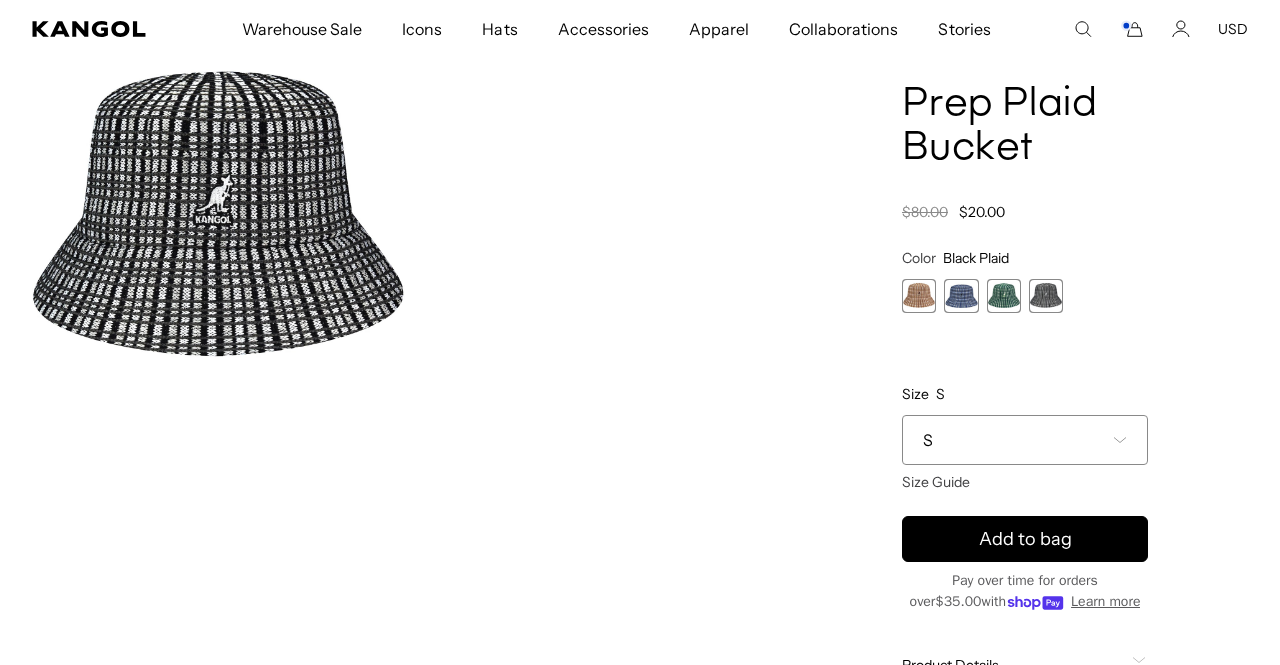 scroll, scrollTop: 0, scrollLeft: 412, axis: horizontal 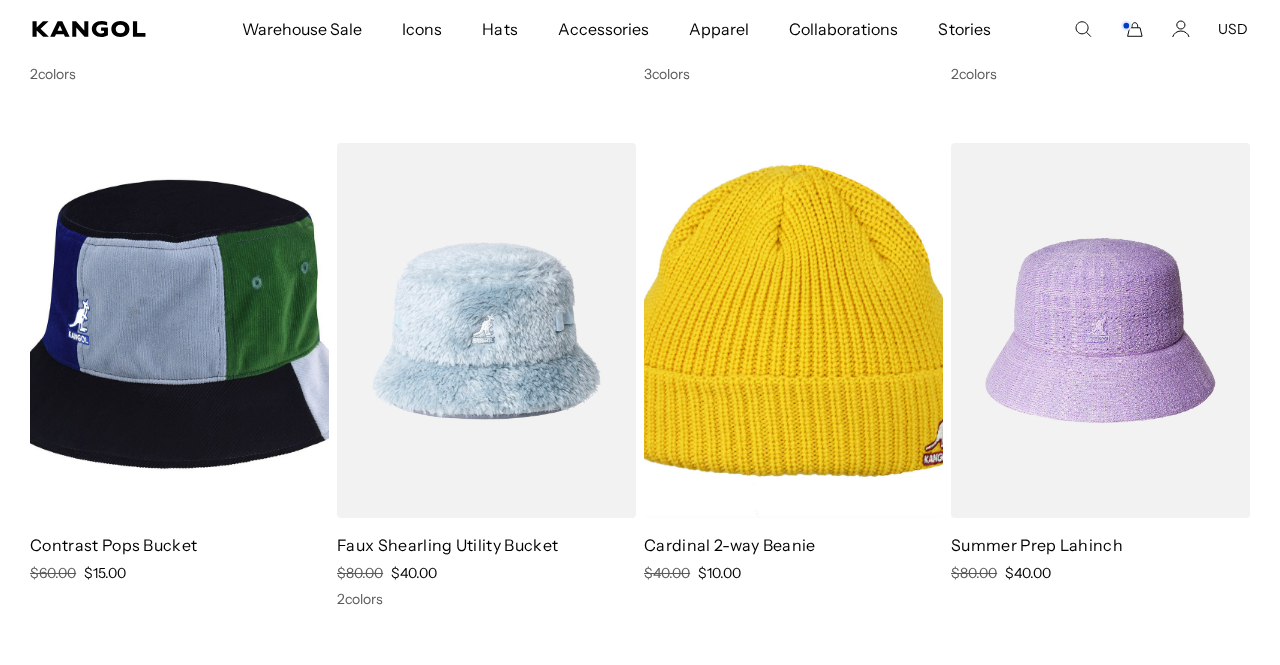 click at bounding box center (179, 330) 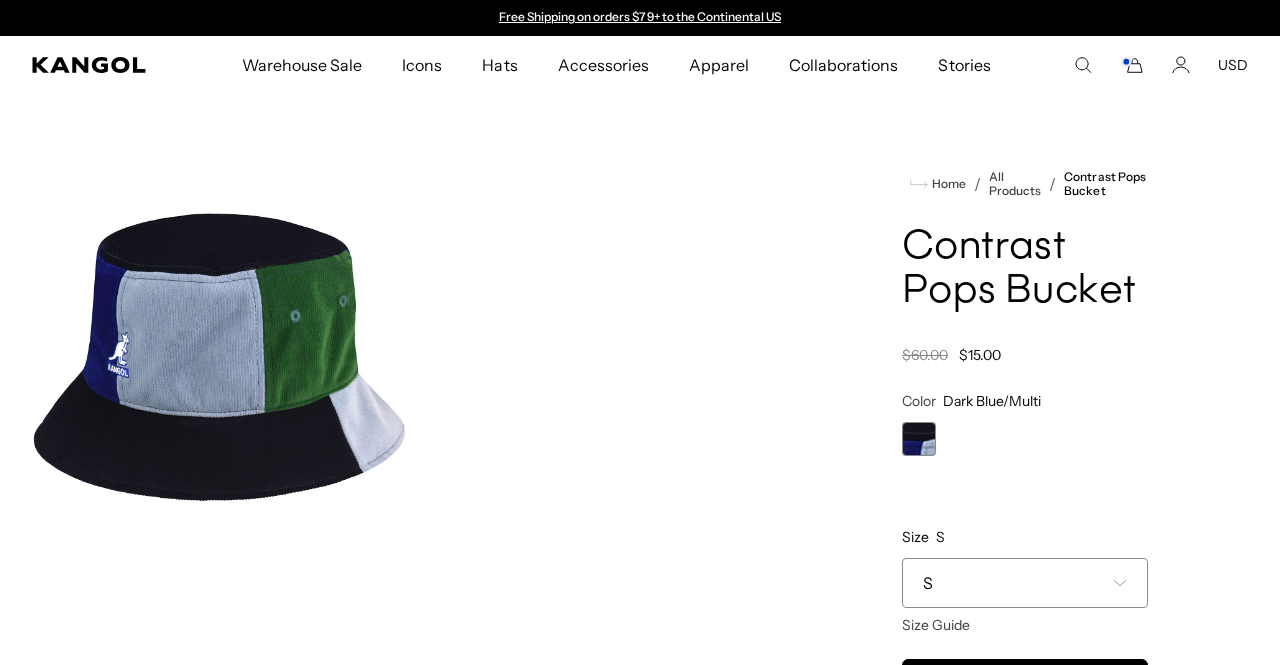 click on "S" at bounding box center [1025, 583] 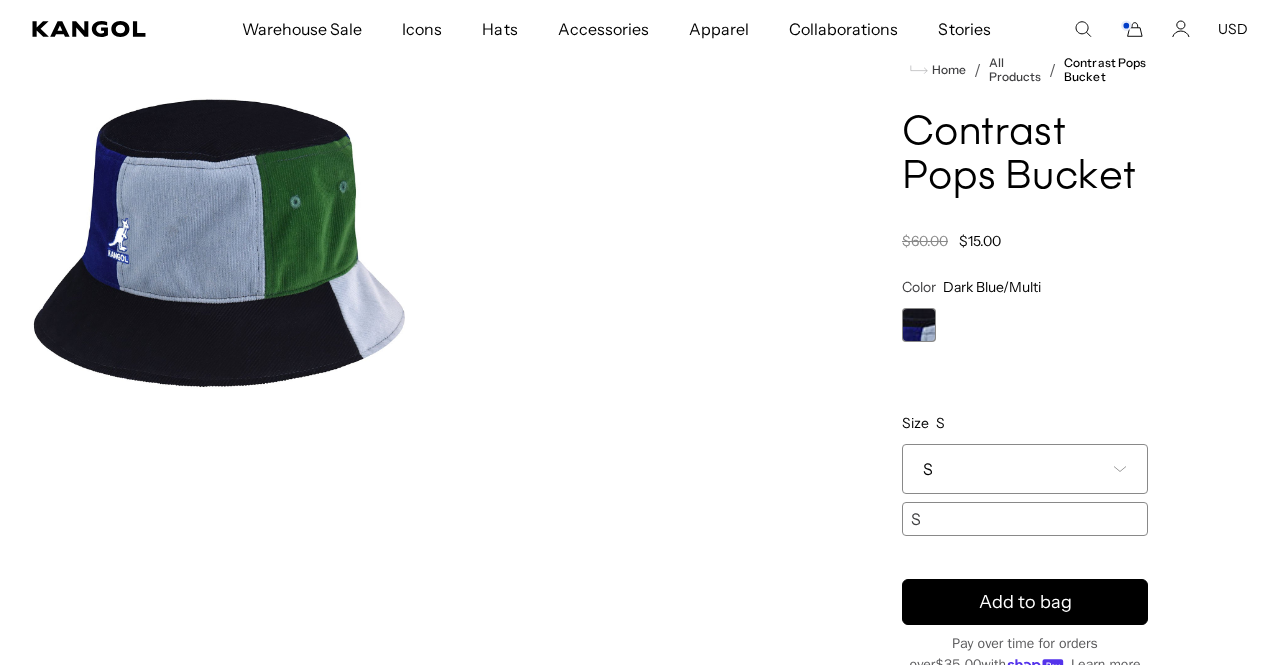 scroll, scrollTop: 114, scrollLeft: 0, axis: vertical 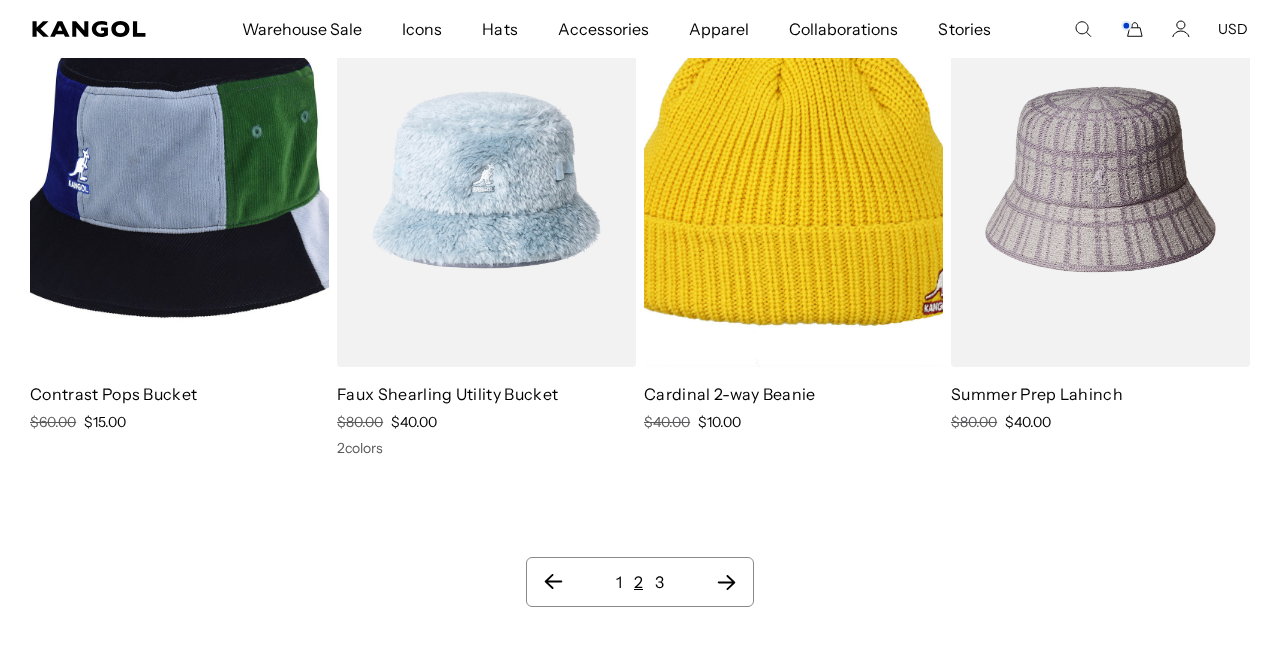click at bounding box center (1100, 179) 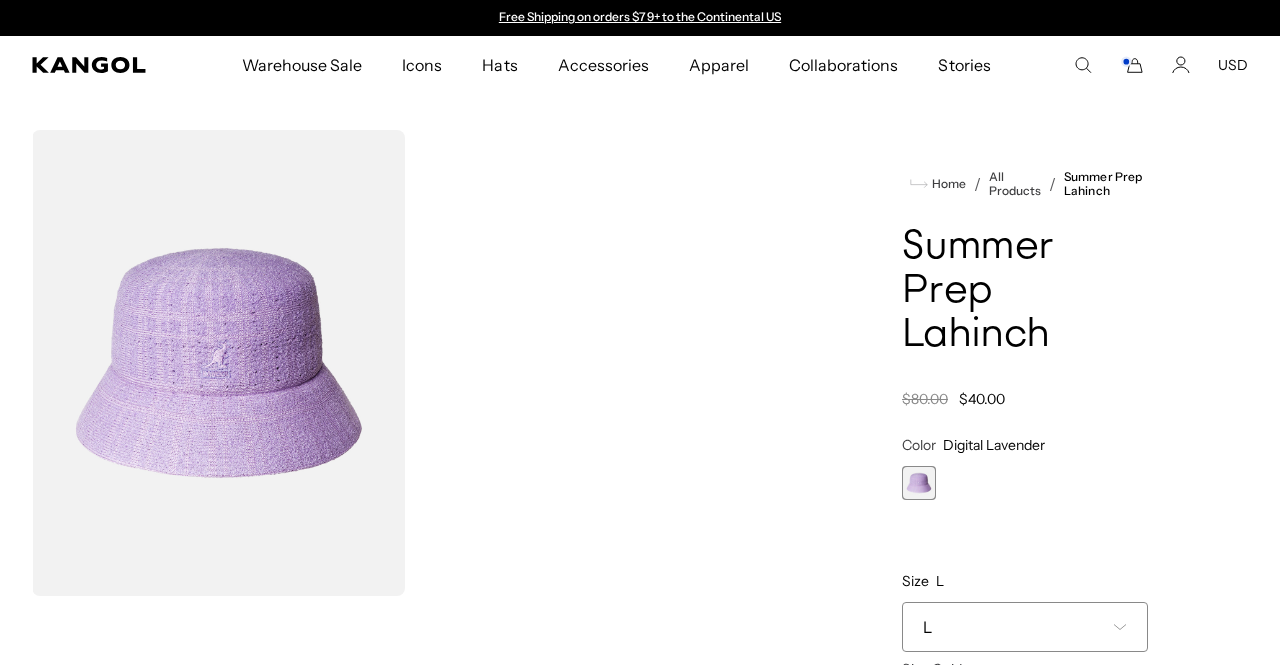 scroll, scrollTop: 0, scrollLeft: 0, axis: both 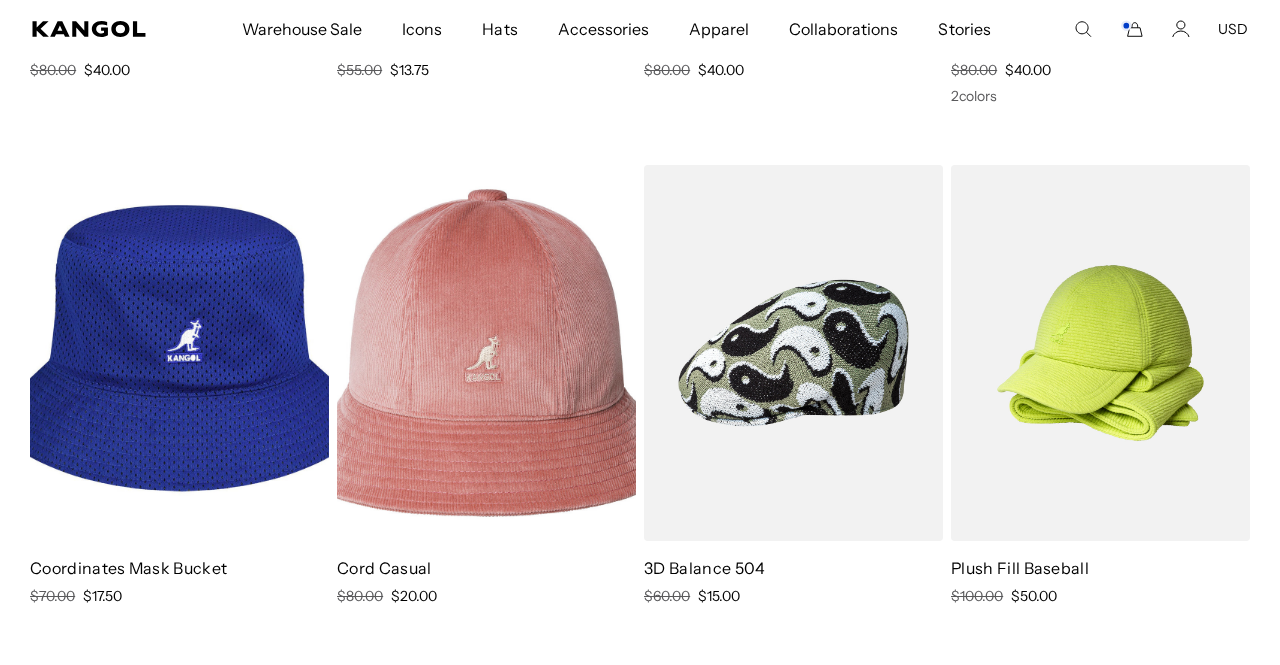 click at bounding box center (179, 352) 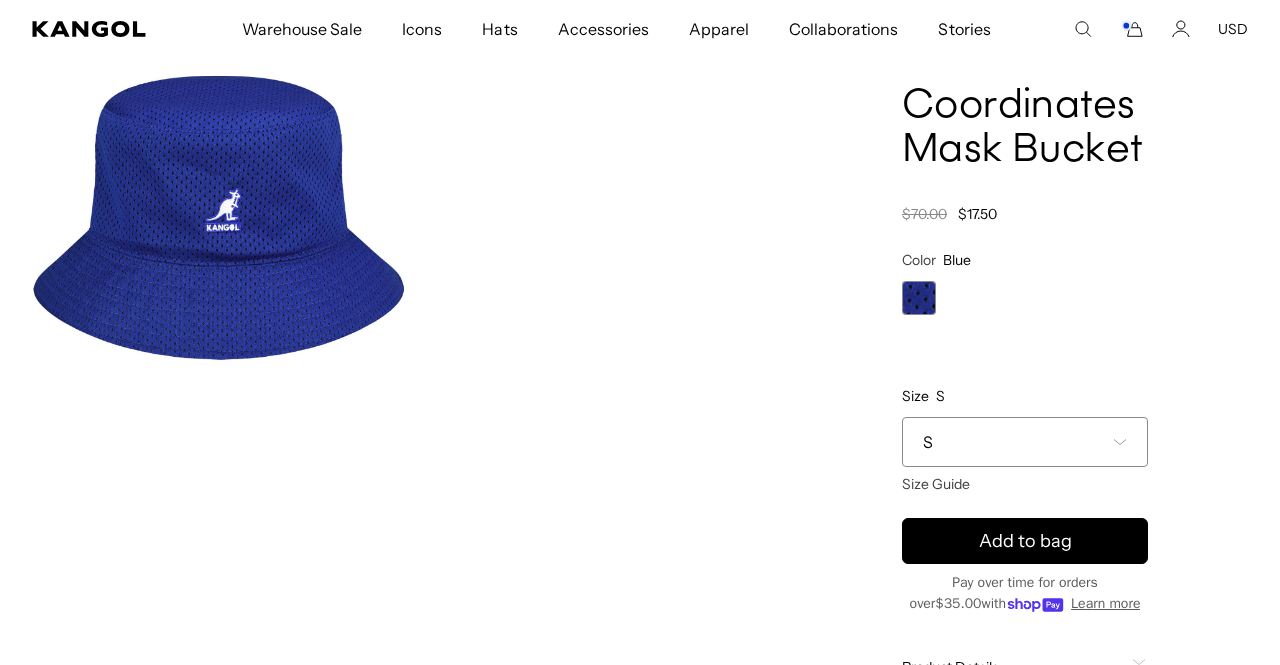 scroll, scrollTop: 141, scrollLeft: 0, axis: vertical 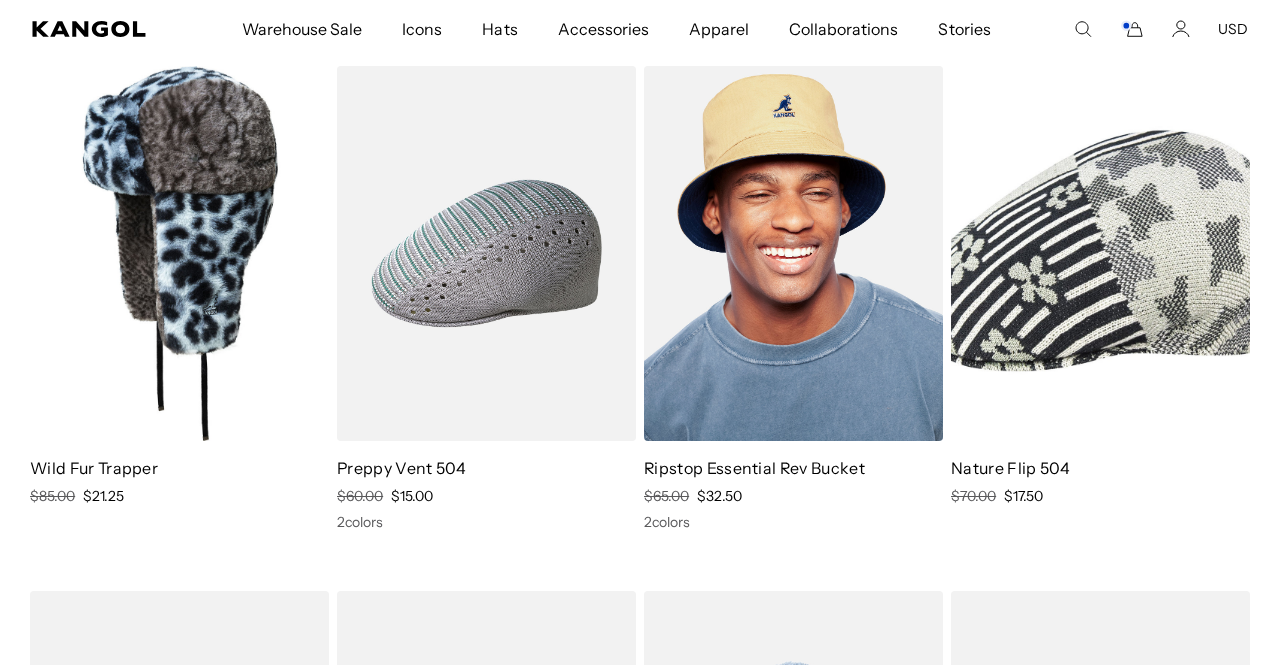 click at bounding box center [793, 253] 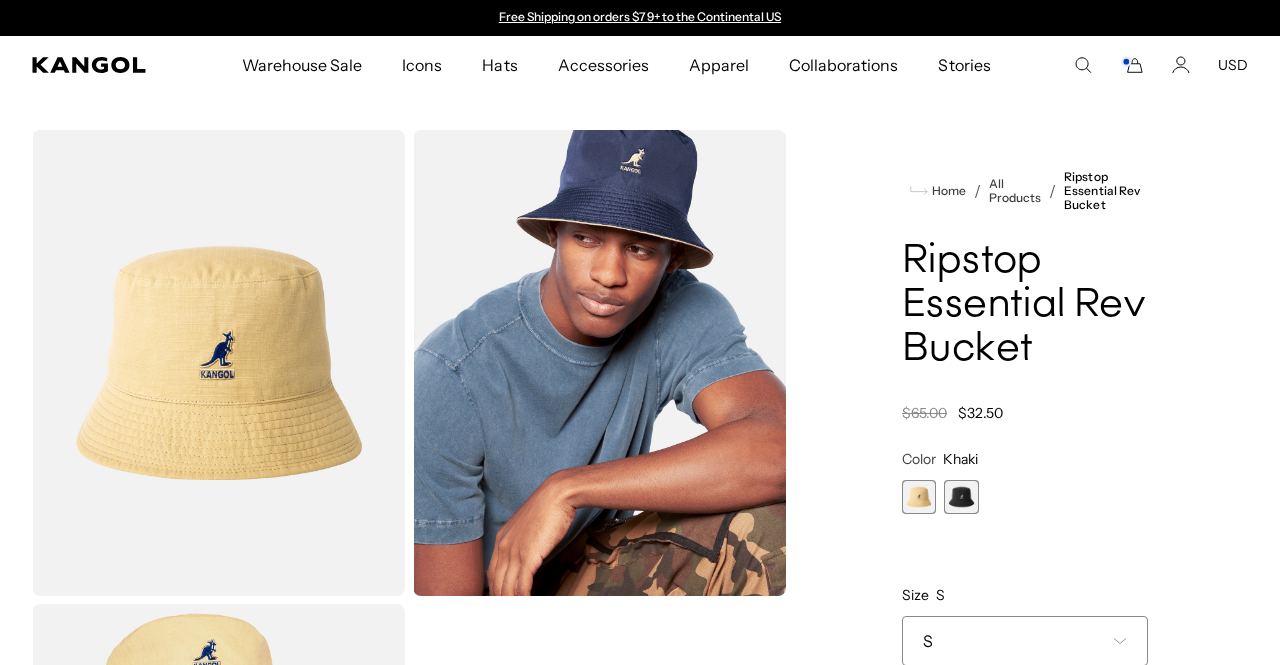 click at bounding box center (961, 497) 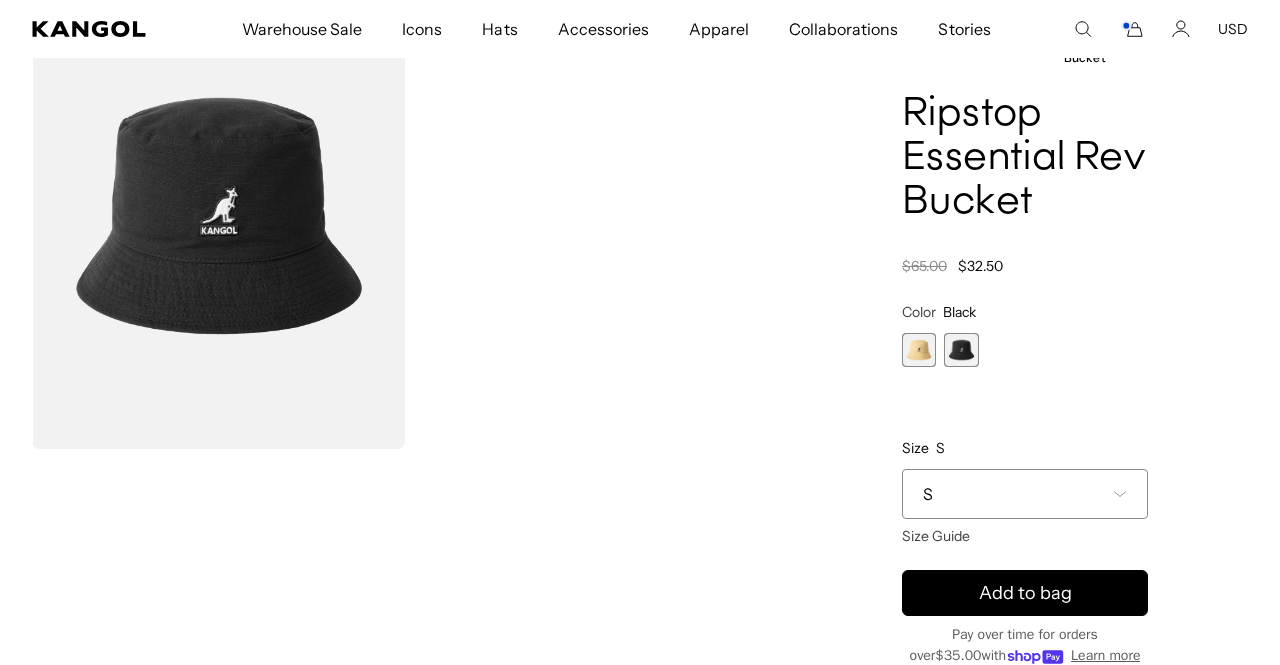 scroll, scrollTop: 147, scrollLeft: 0, axis: vertical 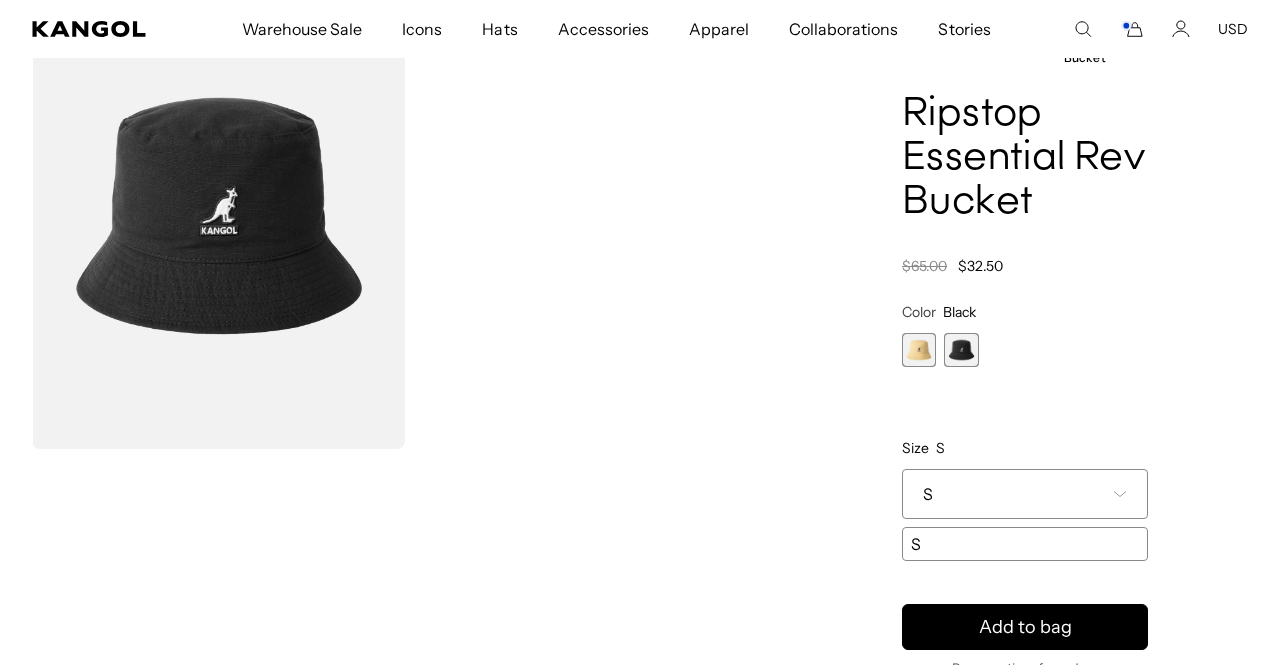 click on "S" at bounding box center [1025, 494] 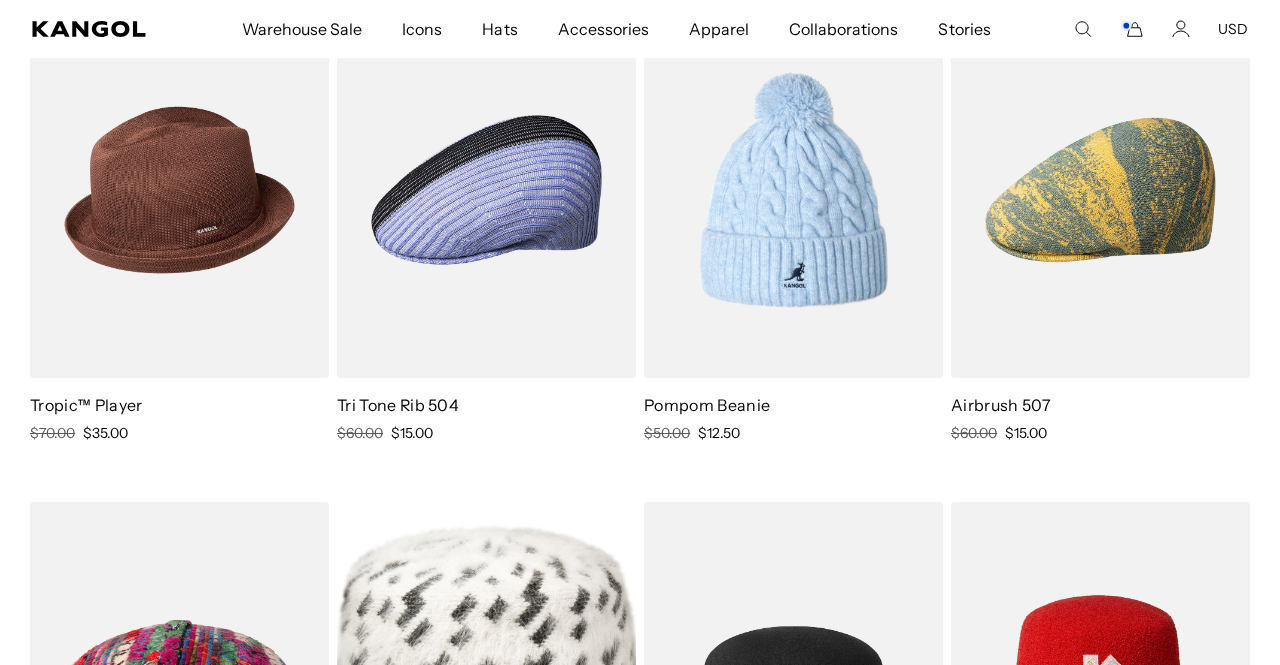 scroll, scrollTop: 2128, scrollLeft: 0, axis: vertical 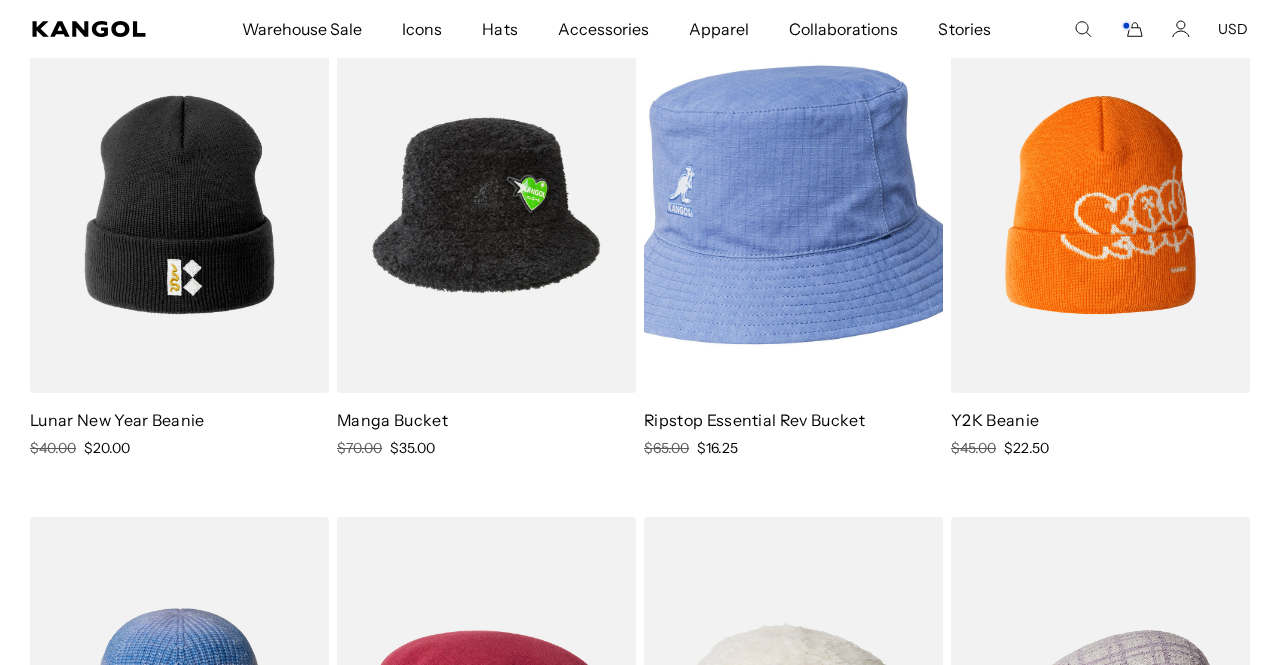 click at bounding box center (793, 204) 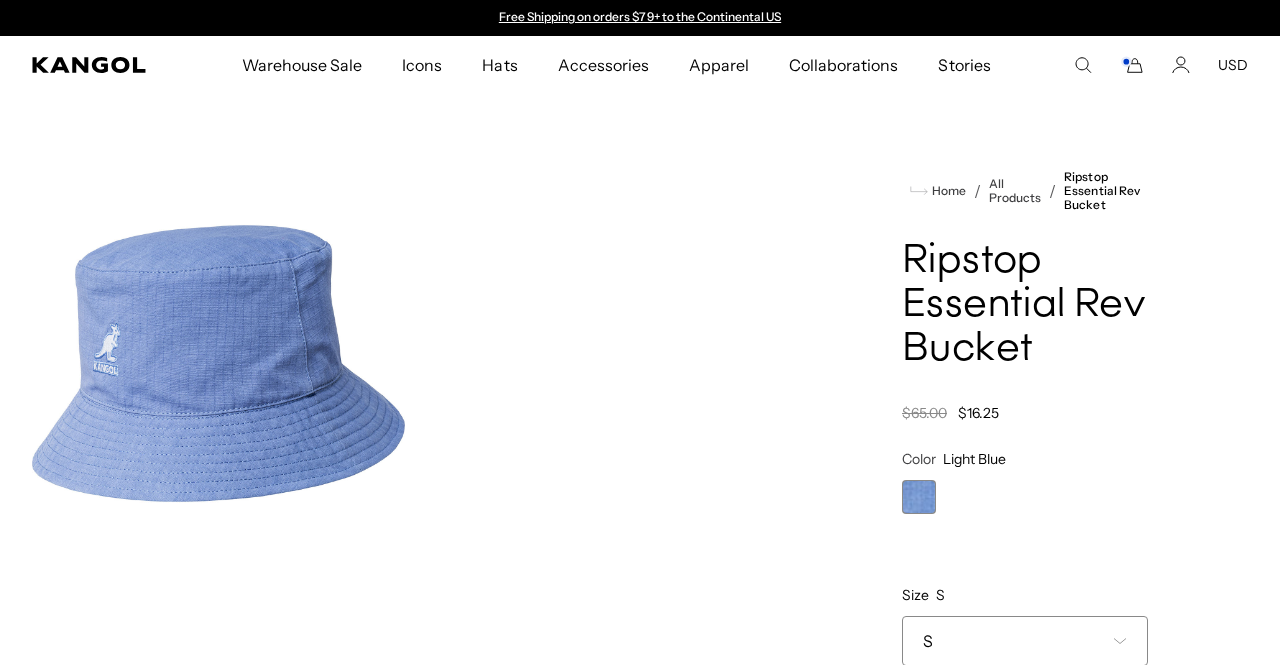 click on "S" at bounding box center (1025, 641) 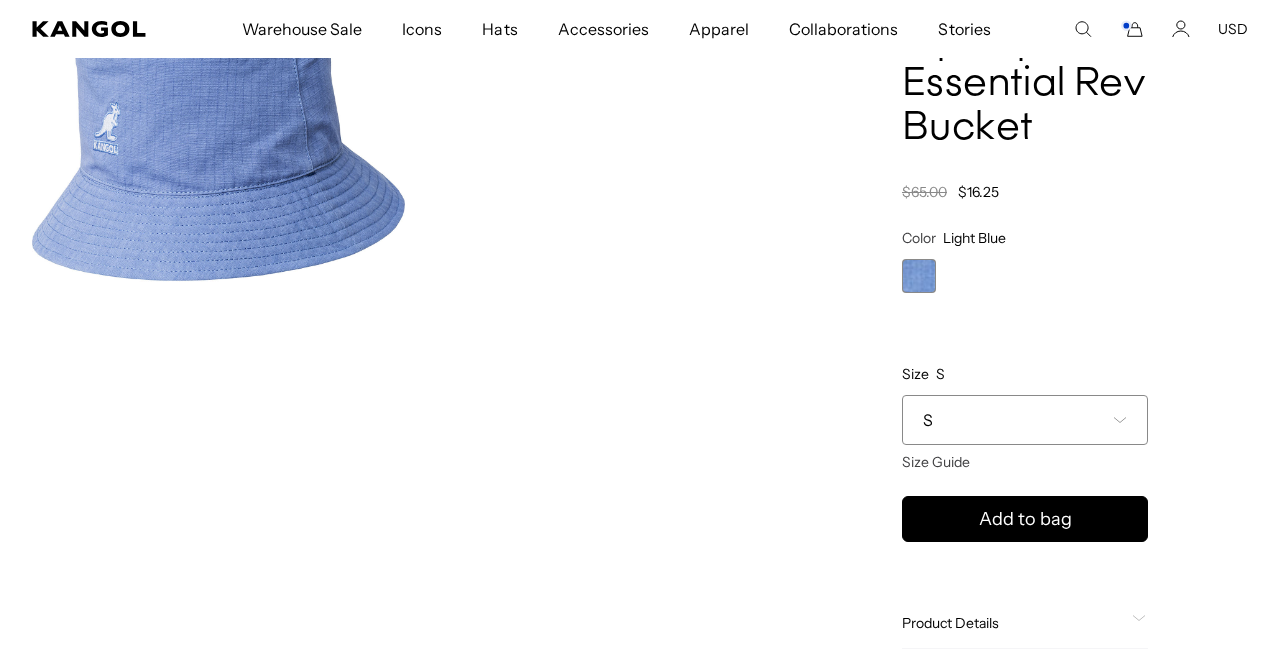 click on "S" at bounding box center (1025, 420) 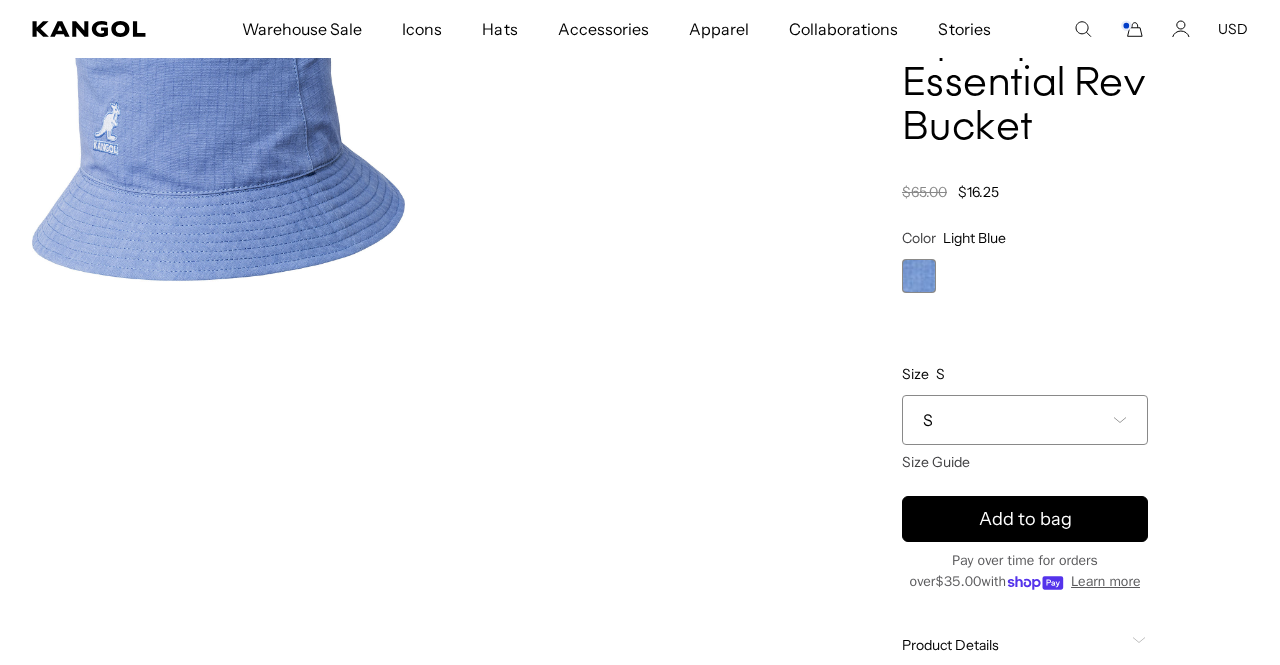 scroll, scrollTop: 221, scrollLeft: 0, axis: vertical 